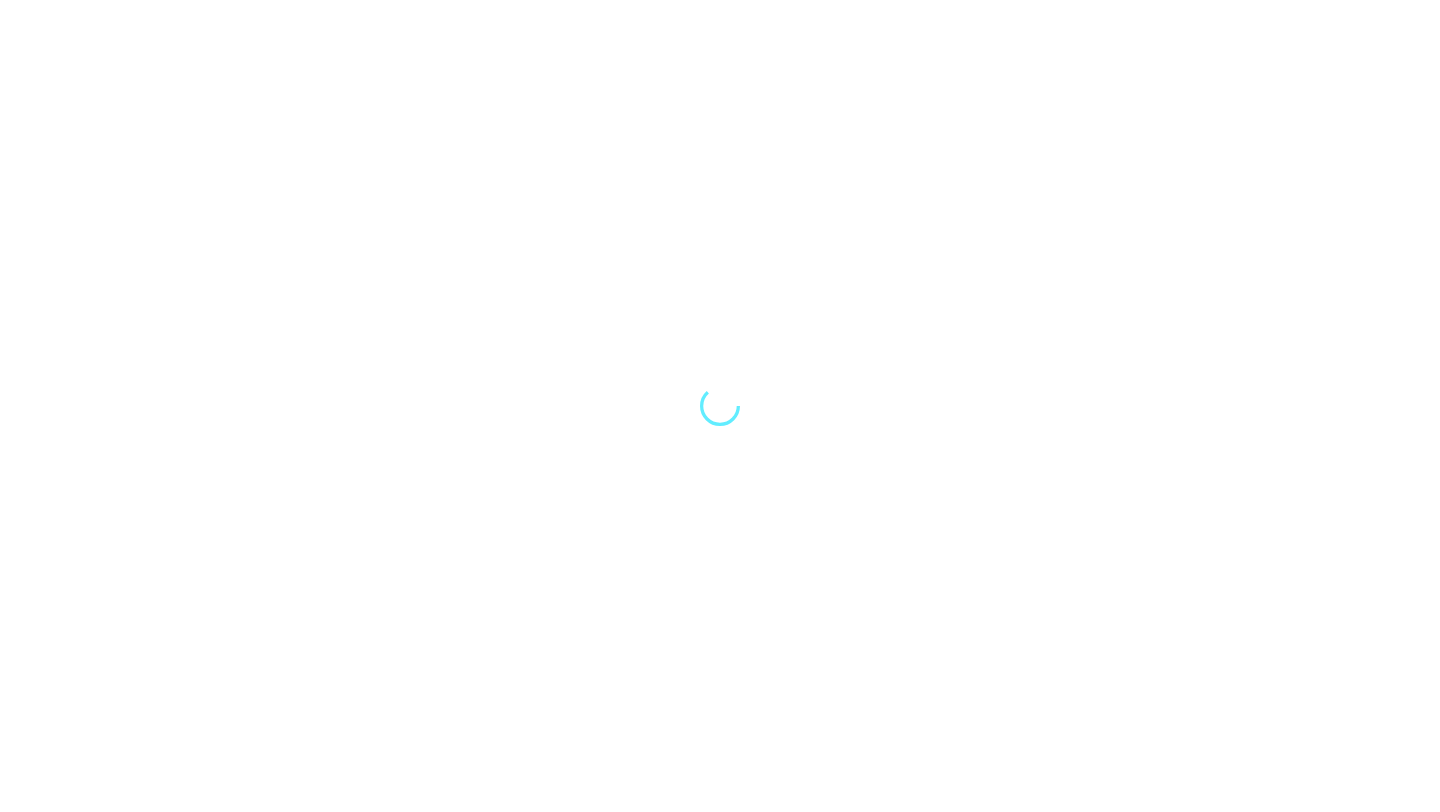 scroll, scrollTop: 0, scrollLeft: 0, axis: both 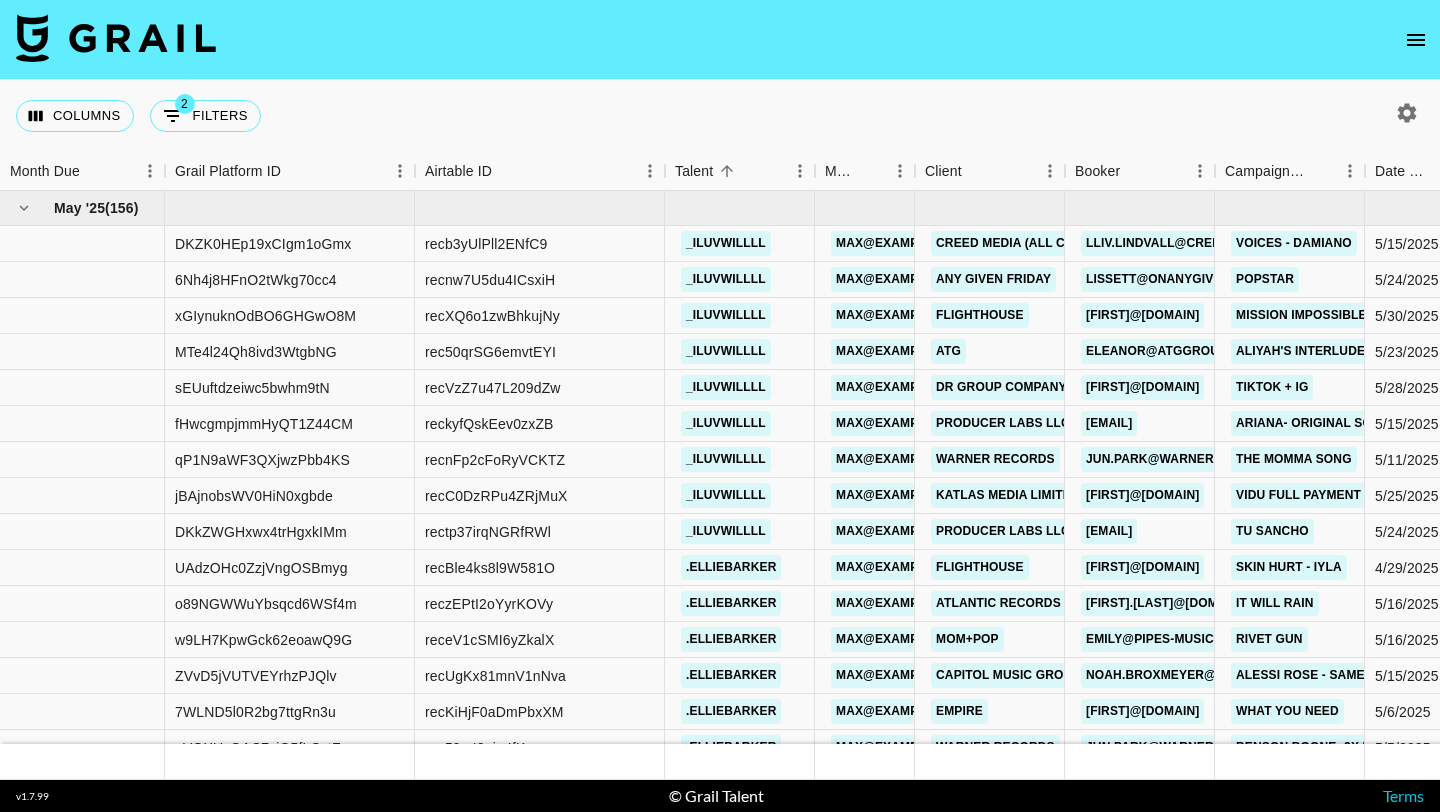click 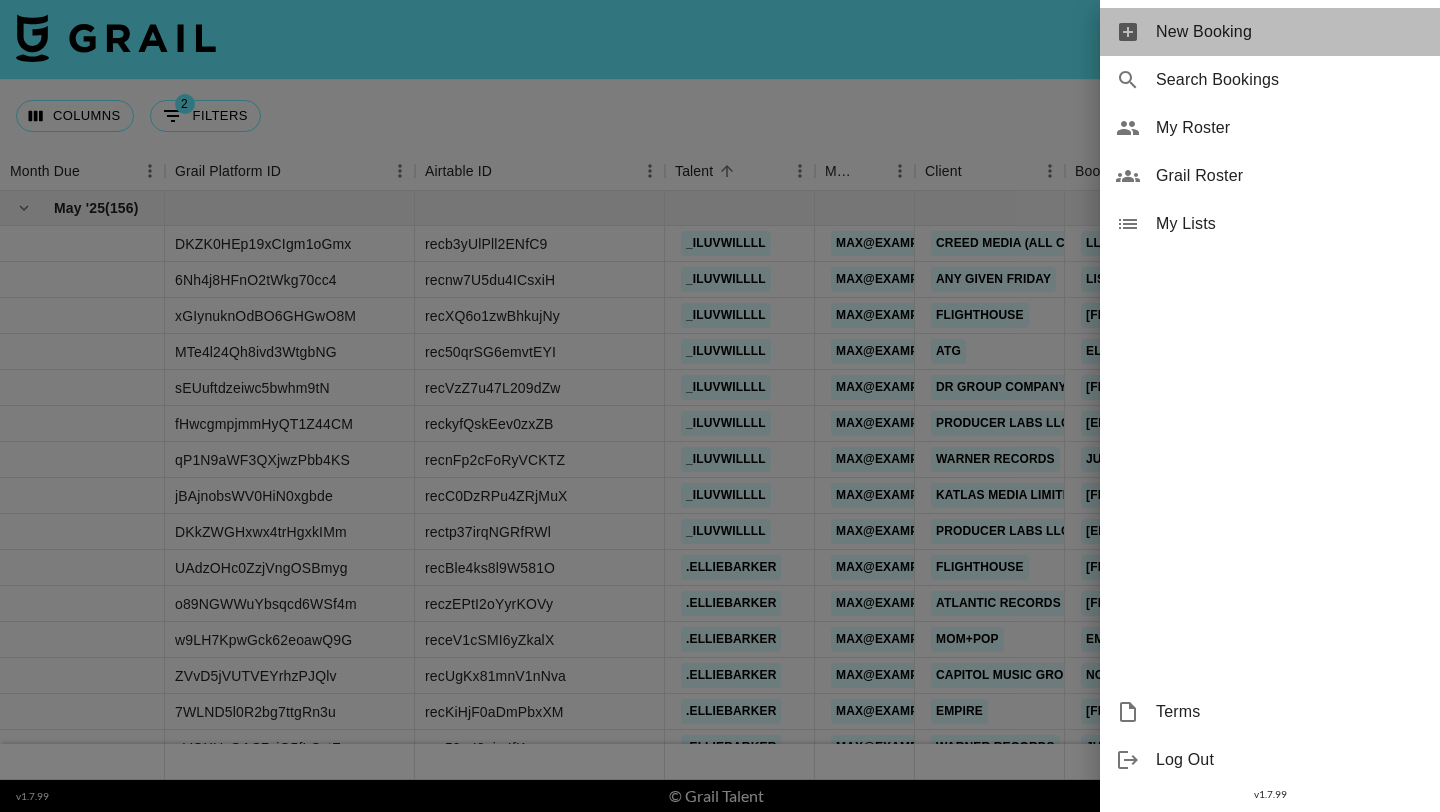 click on "New Booking" at bounding box center (1270, 32) 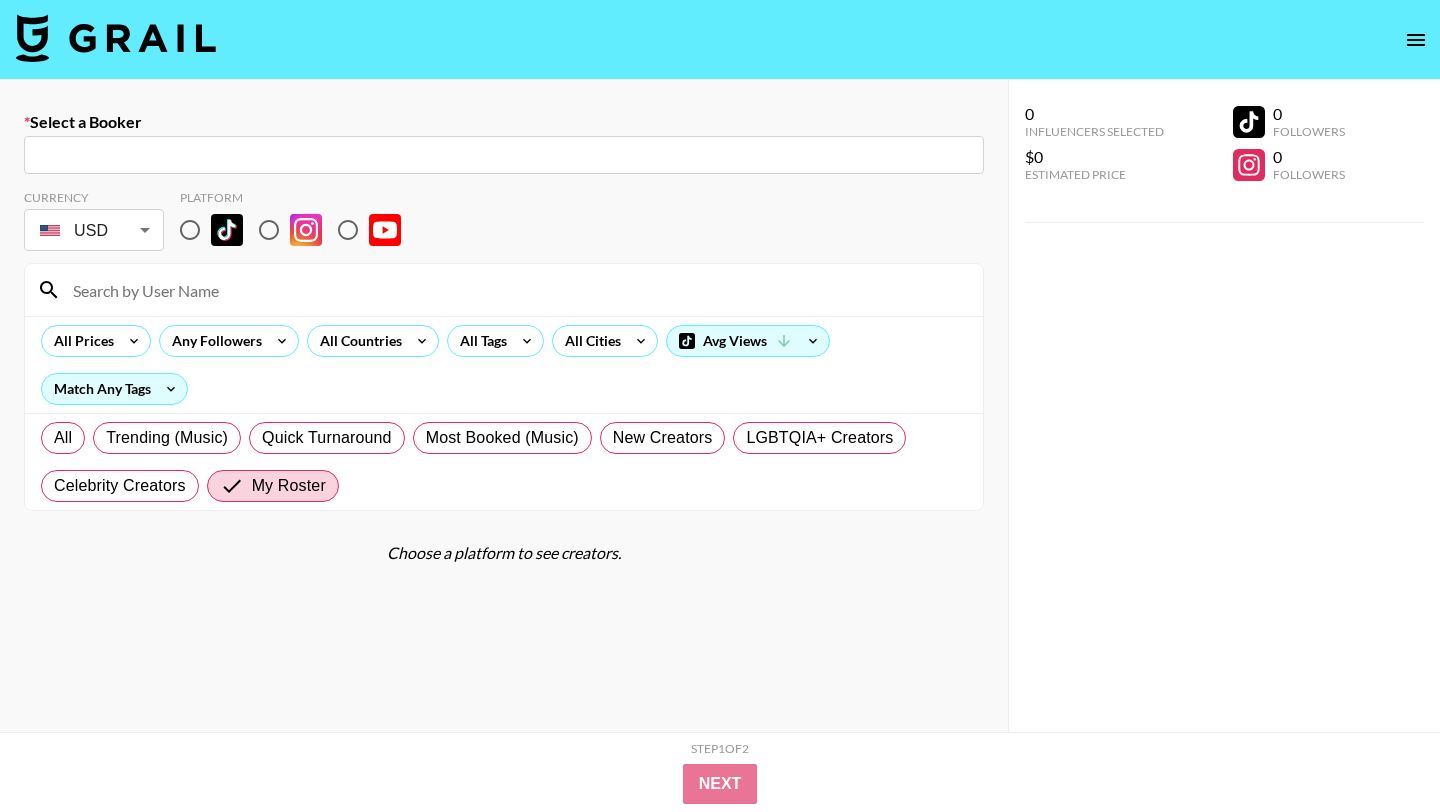 click on "Select a Booker ​" at bounding box center [504, 143] 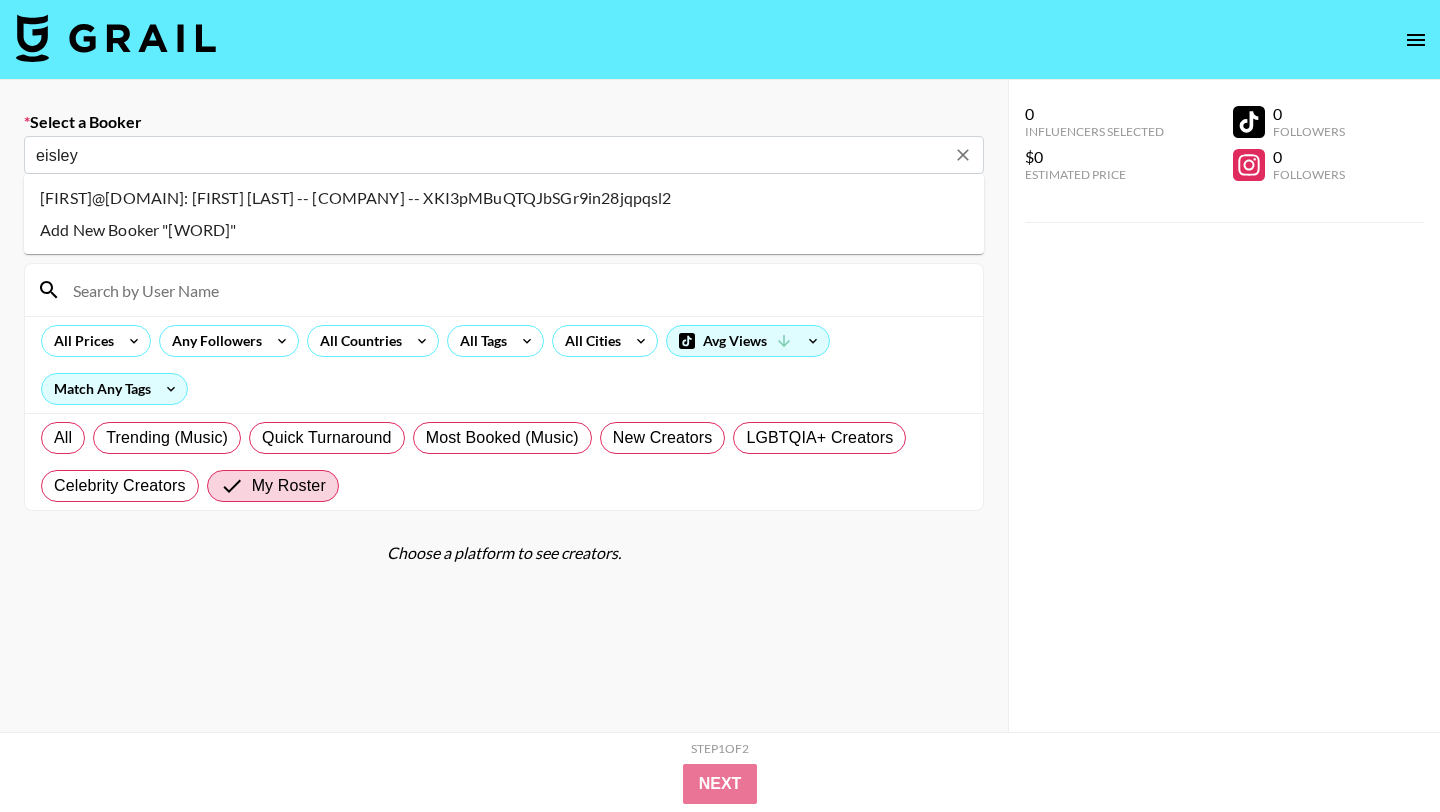 type on "[FIRST]@[DOMAIN]: [FIRST] [LAST] -- [COMPANY] -- XKI3pMBuQTQJbSGr9in28jqpqsl2" 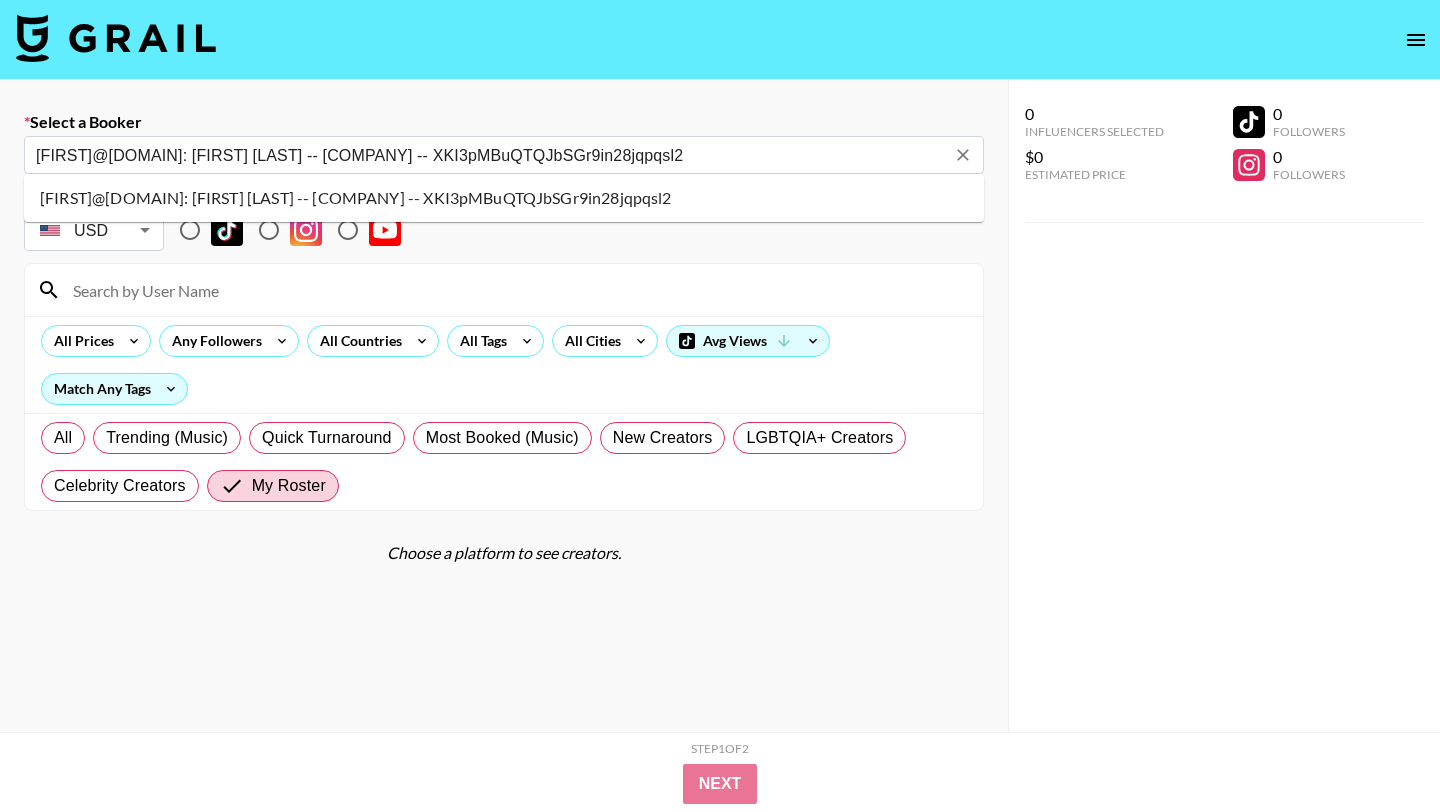 click on "[FIRST]@[DOMAIN]: [FIRST] [LAST] -- [COMPANY] -- XKI3pMBuQTQJbSGr9in28jqpqsl2" at bounding box center (504, 198) 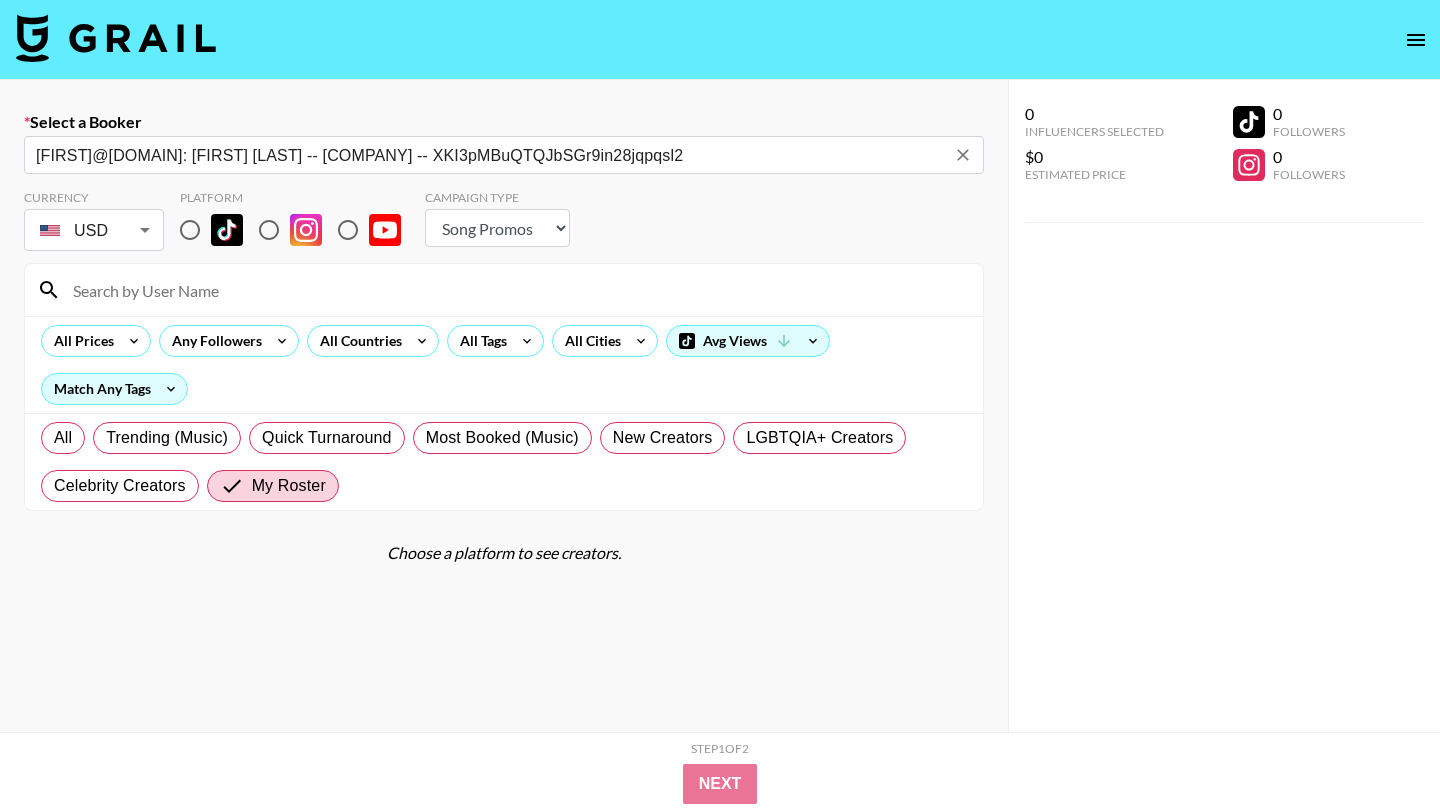 click at bounding box center (190, 230) 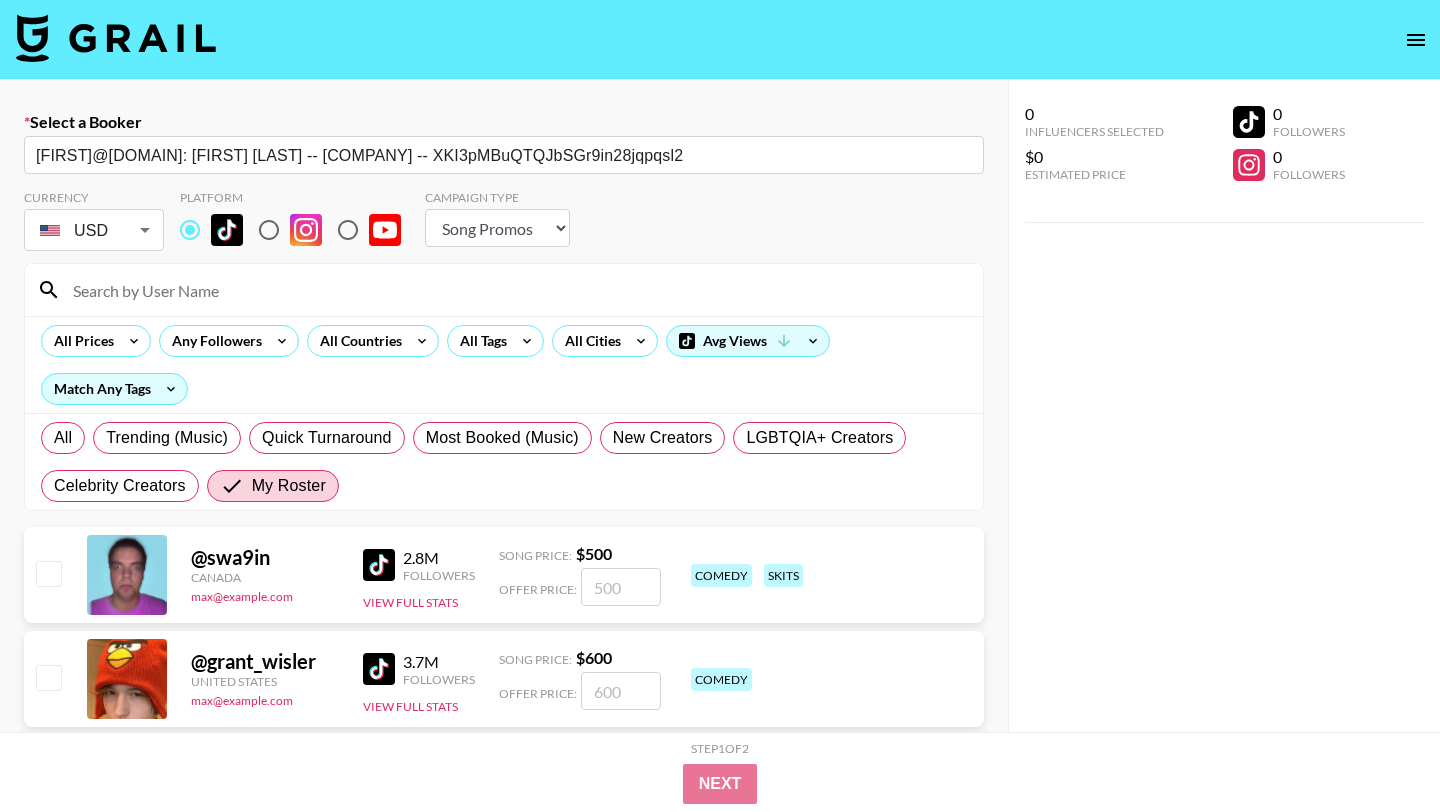 click on "All Prices Any Followers All Countries All Tags All Cities Avg Views Match Any Tags" at bounding box center [504, 364] 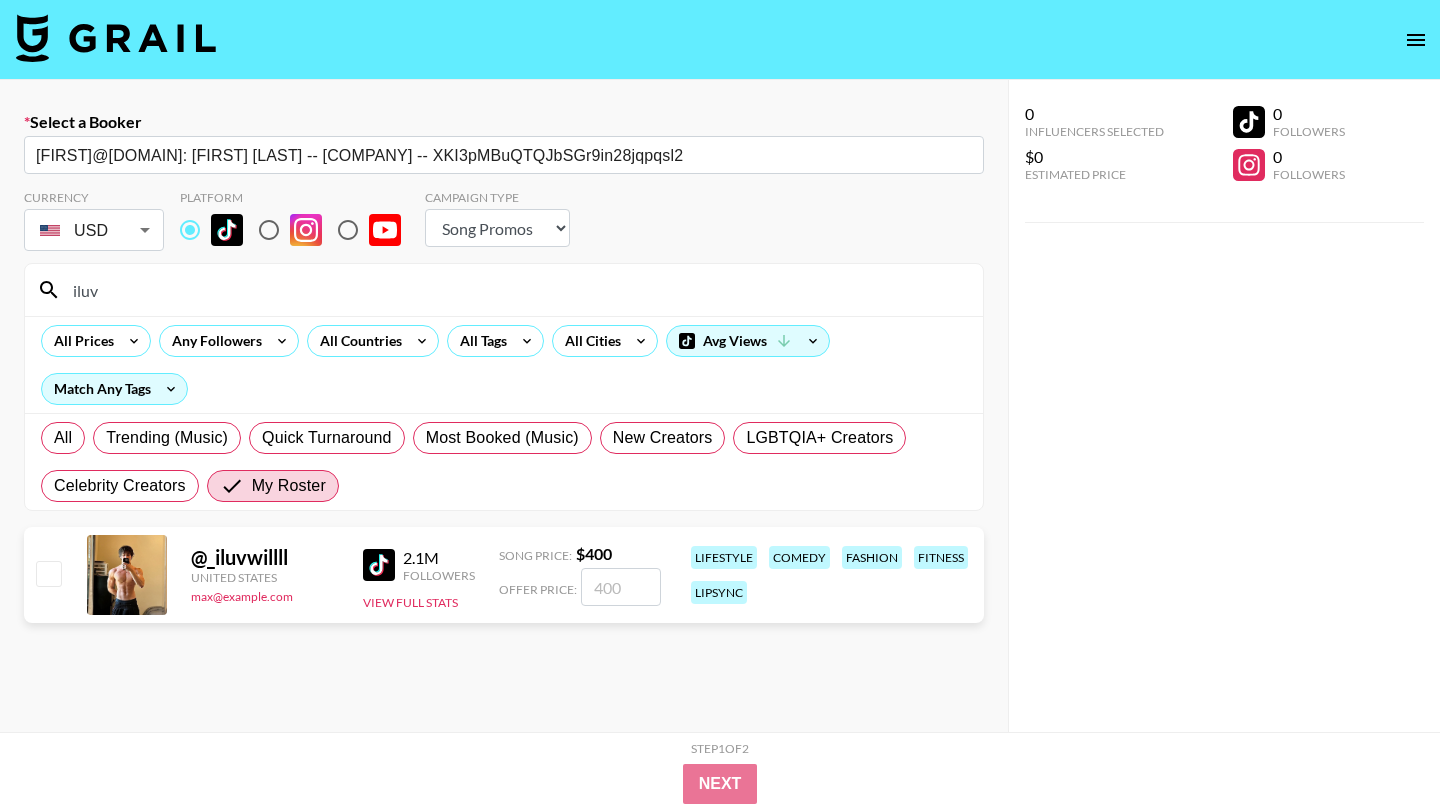 type on "iluv" 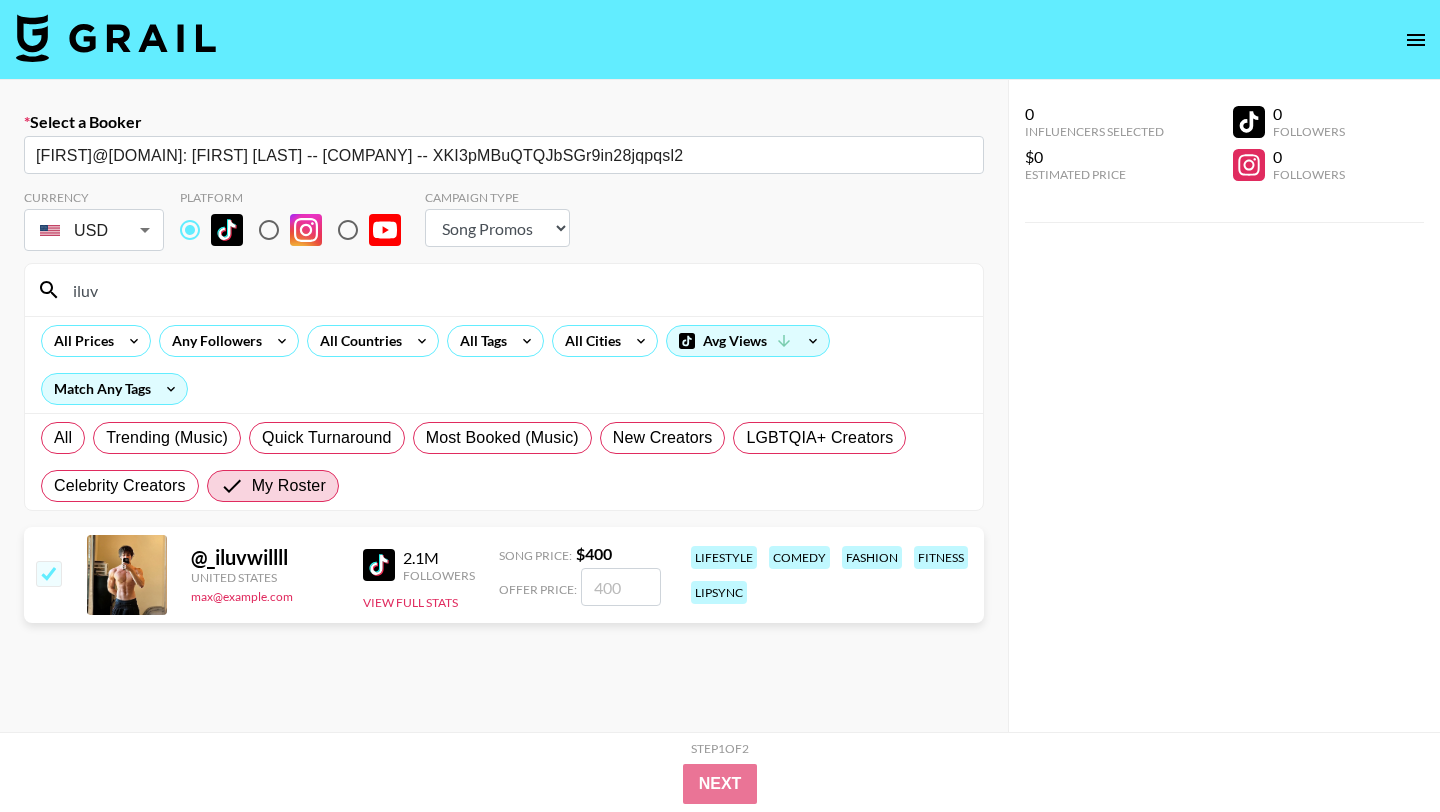 checkbox on "true" 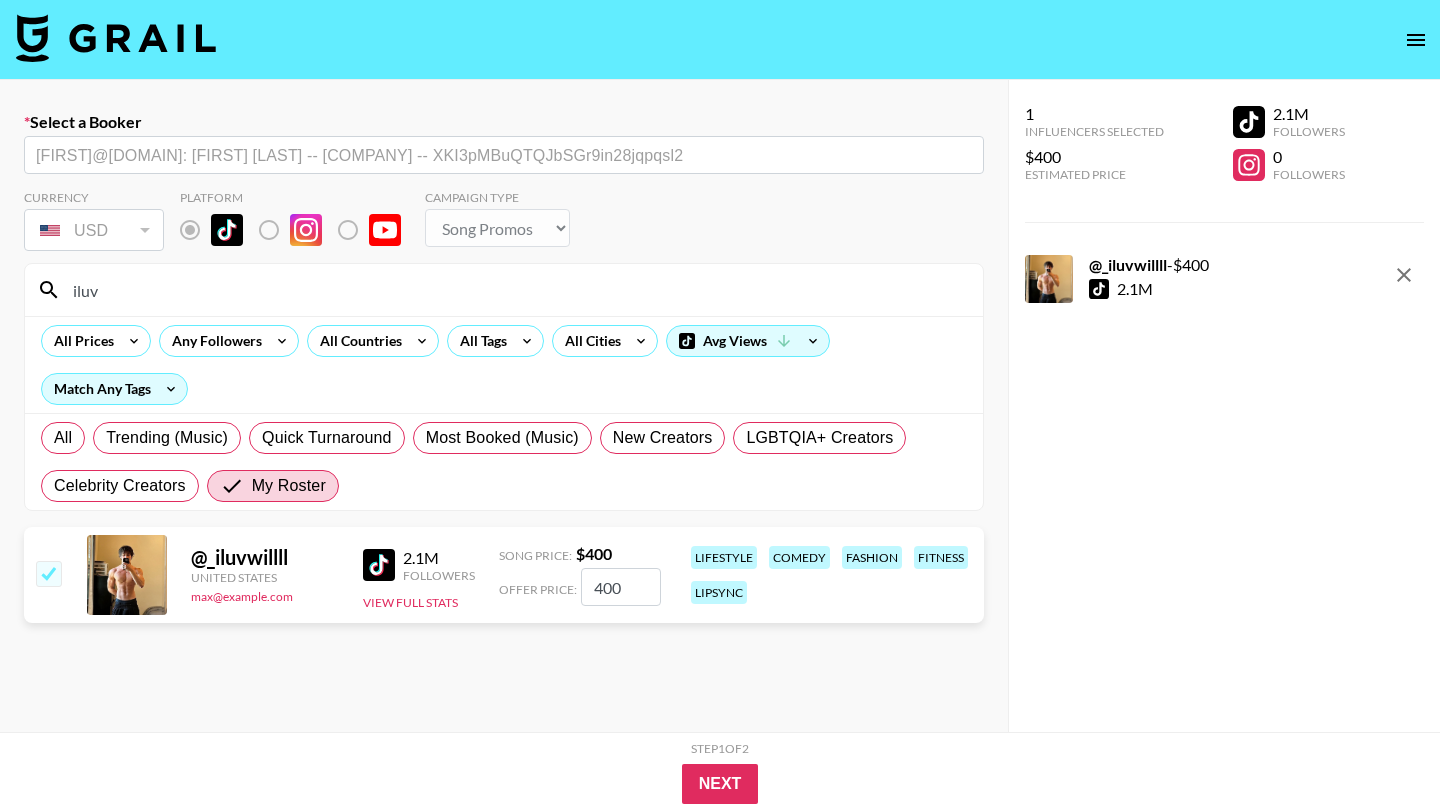 click on "400" at bounding box center (621, 587) 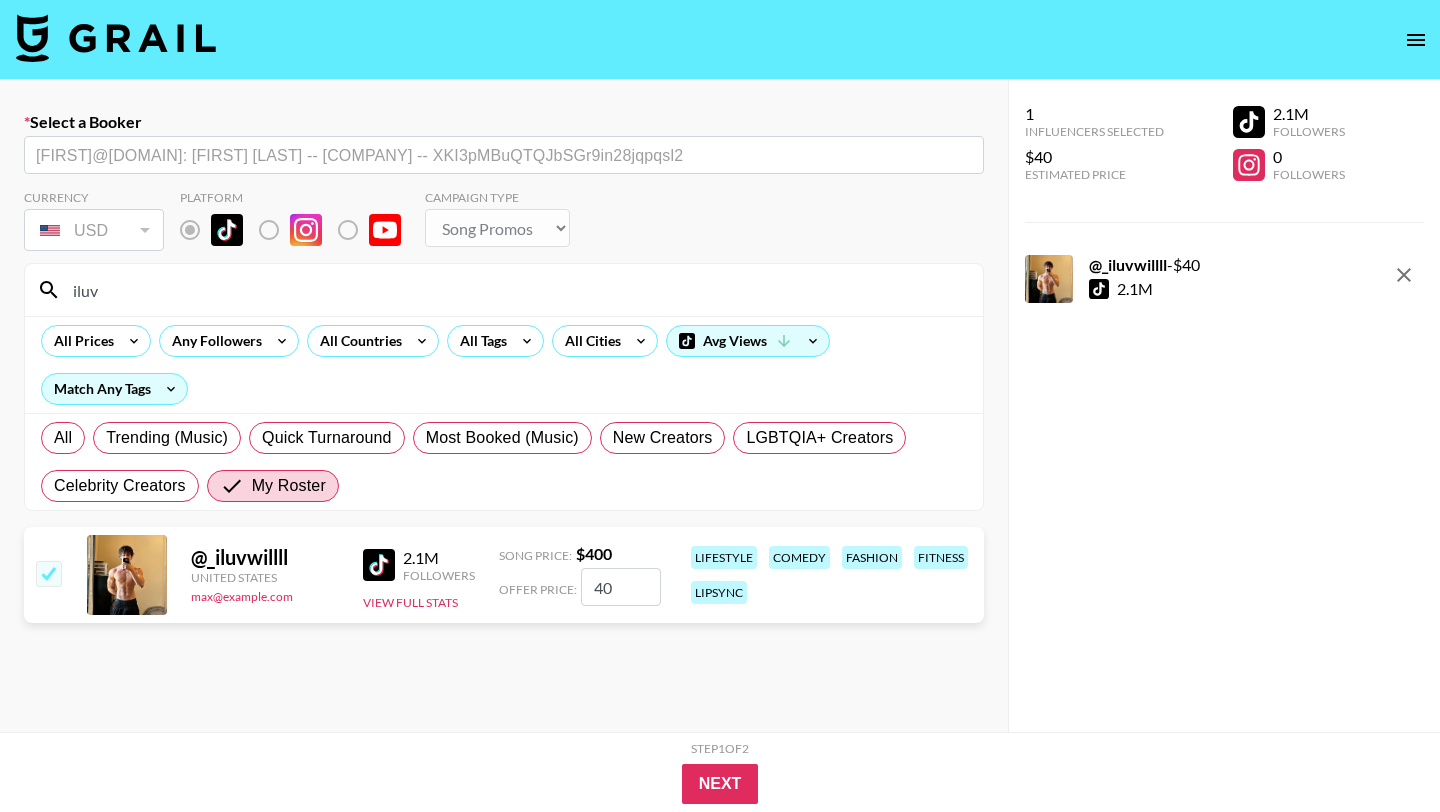 type on "4" 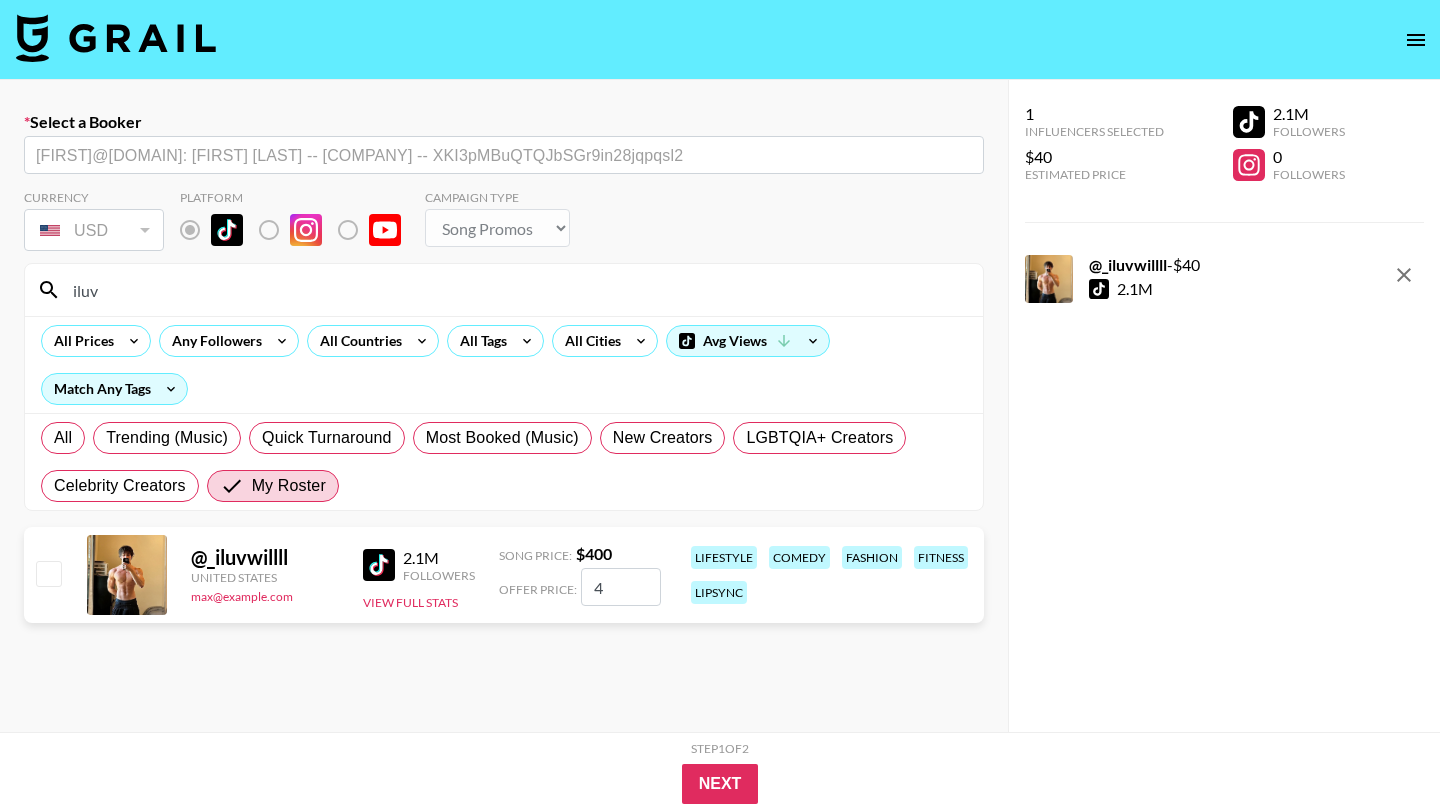 checkbox on "false" 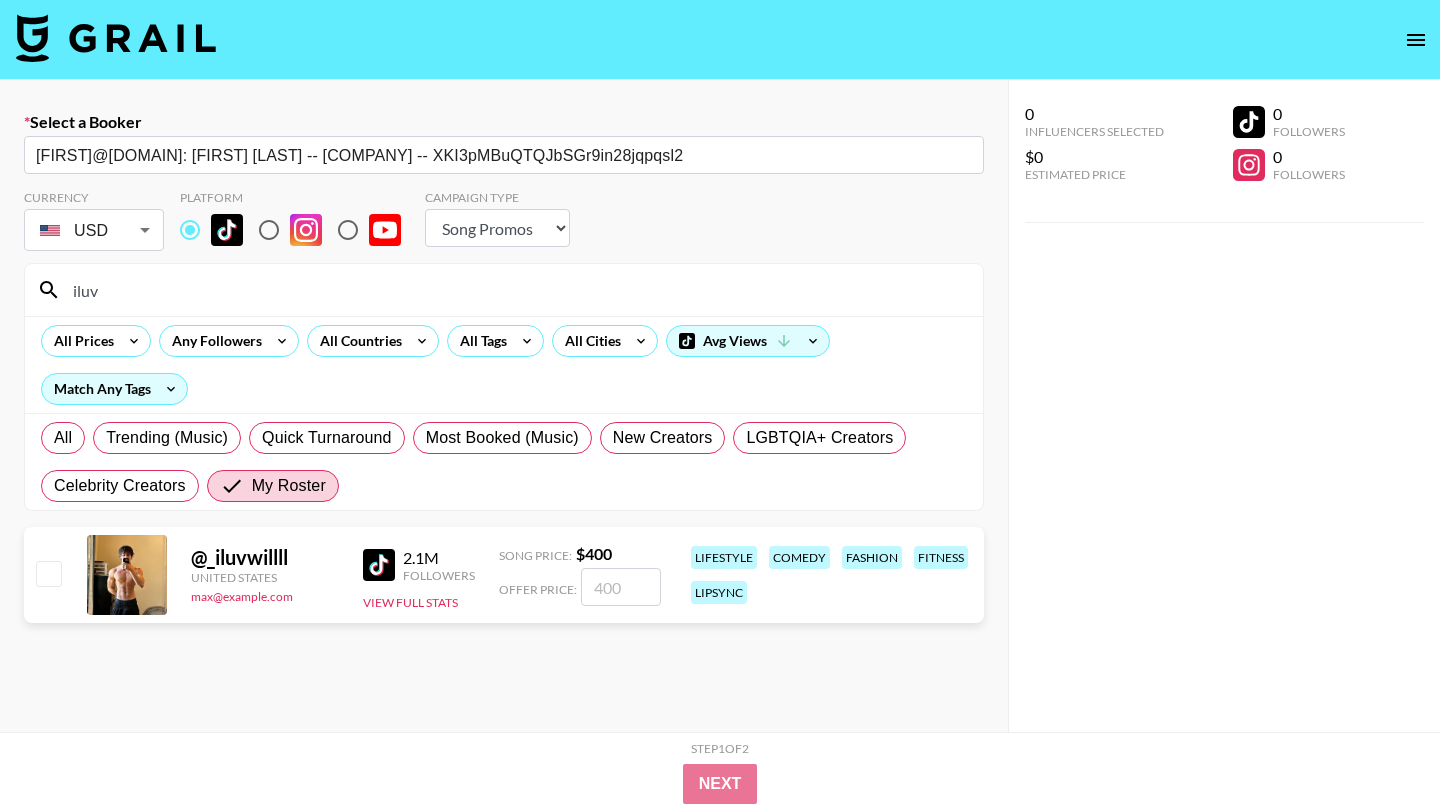 type on "5" 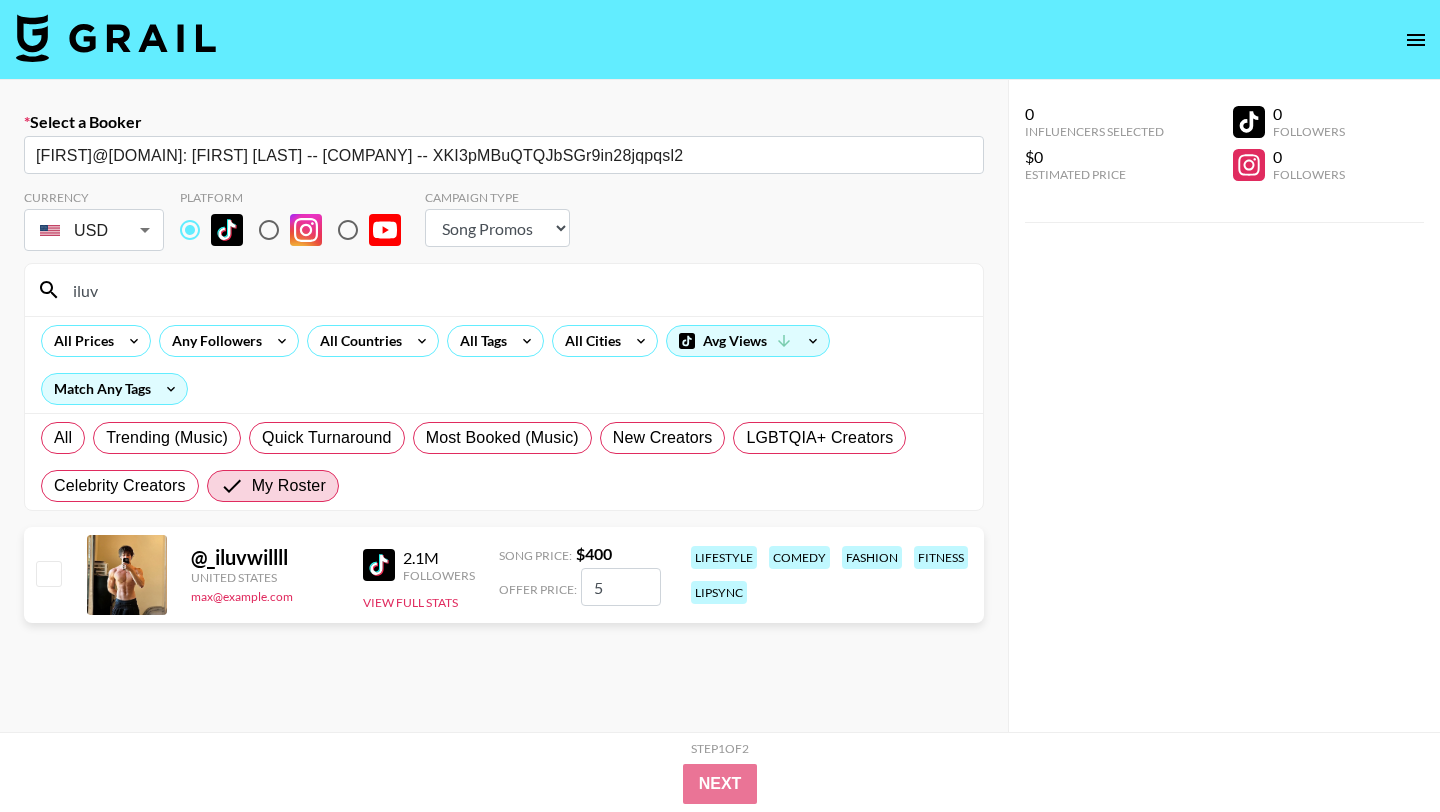 checkbox on "true" 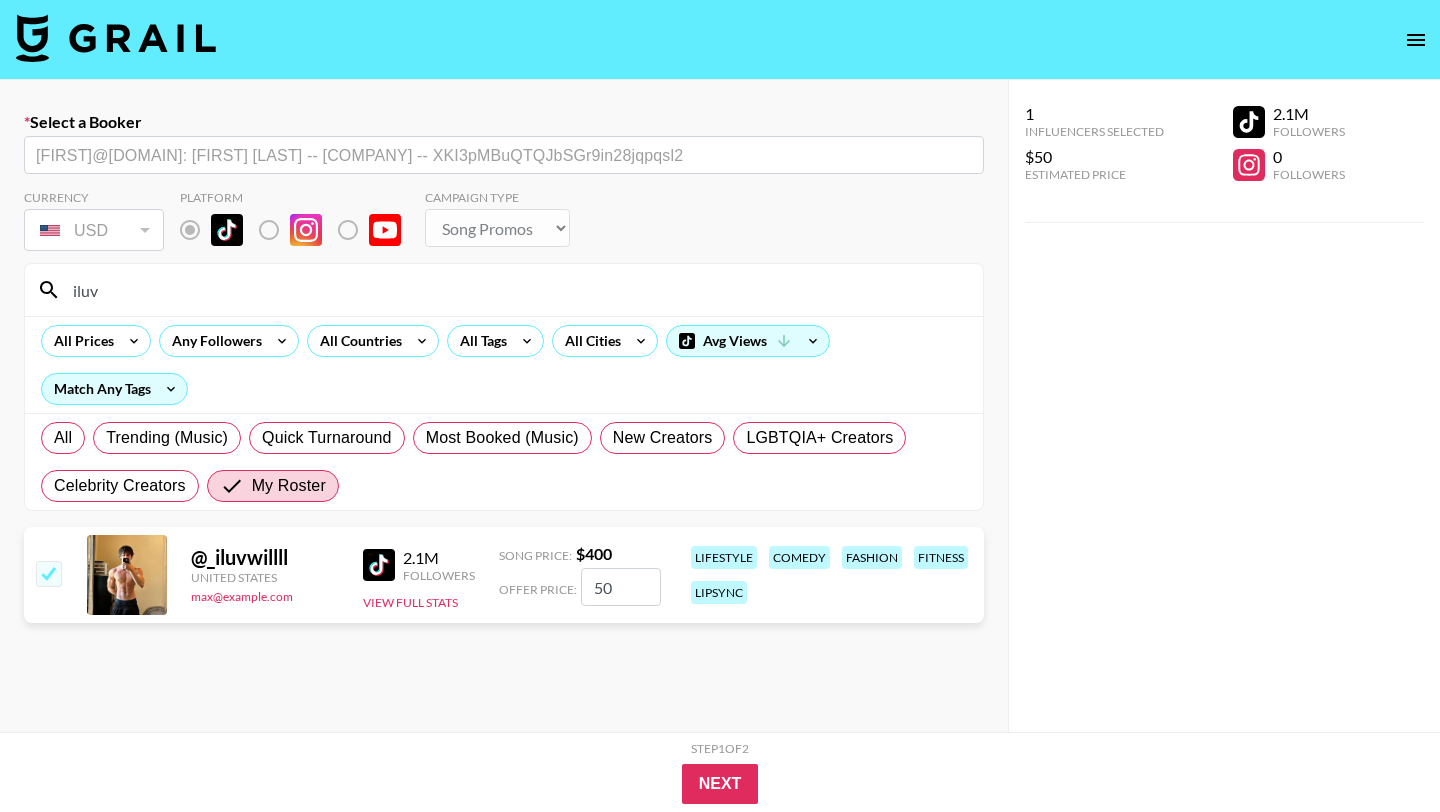 type on "500" 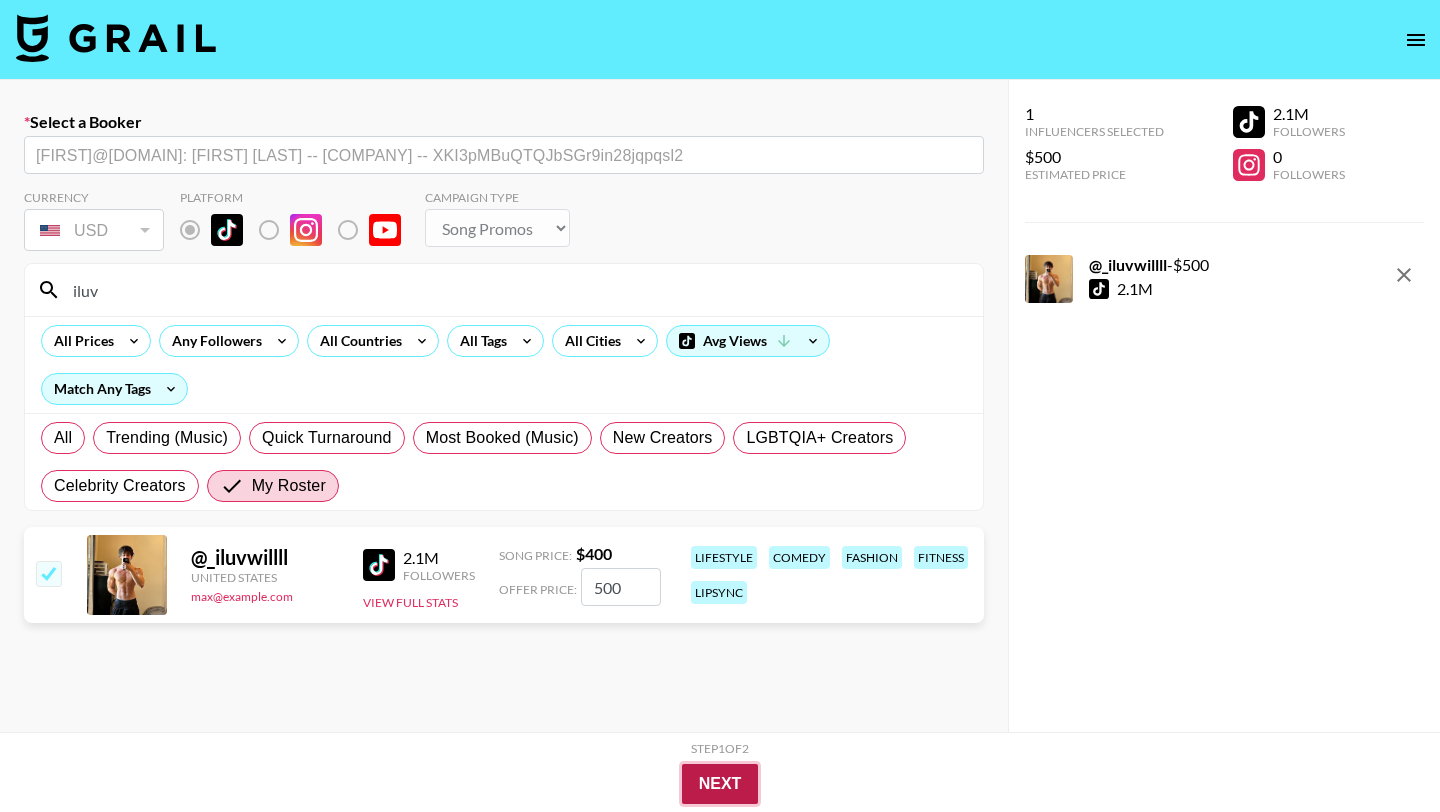 click on "Next" at bounding box center [720, 784] 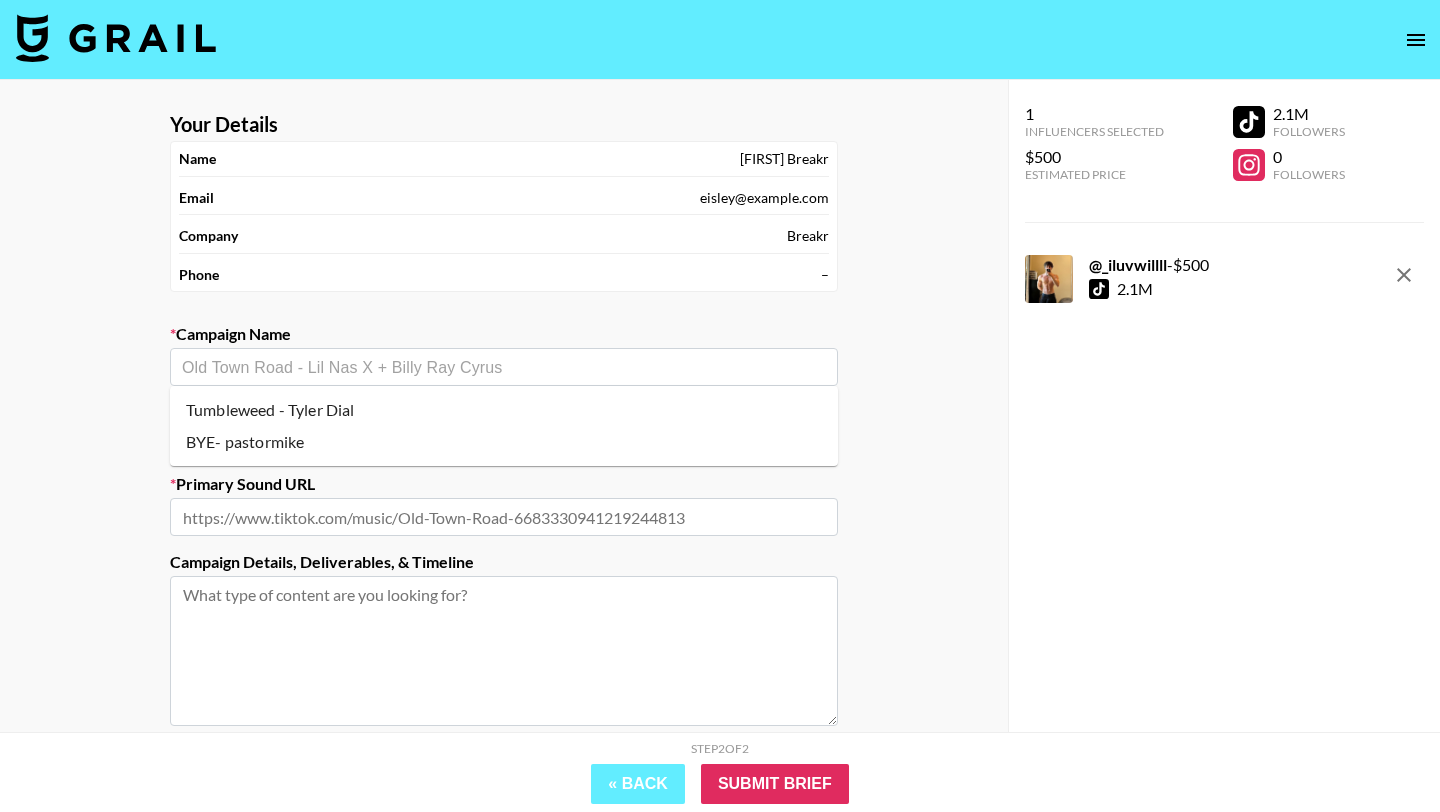 click at bounding box center [504, 367] 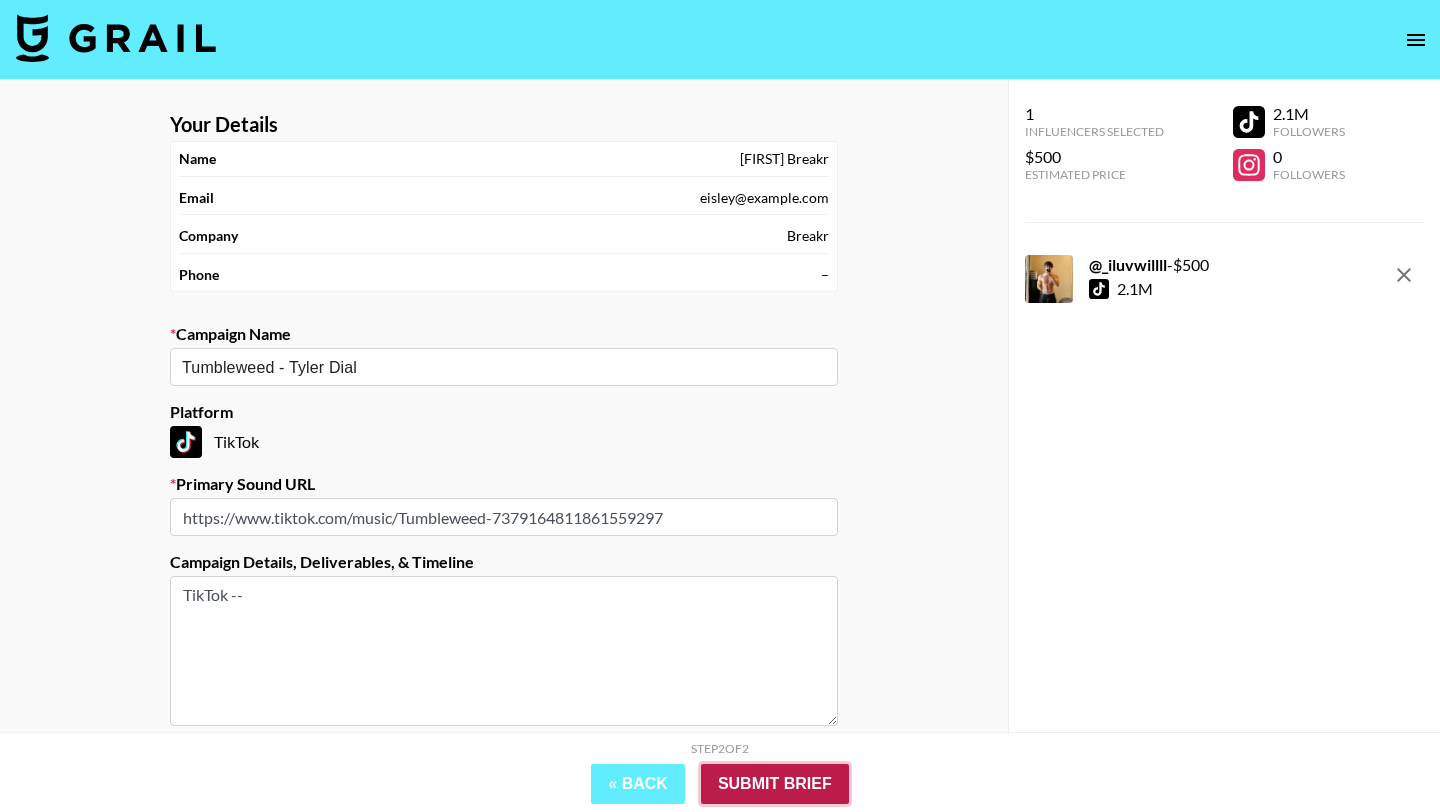 click on "Submit Brief" at bounding box center [775, 784] 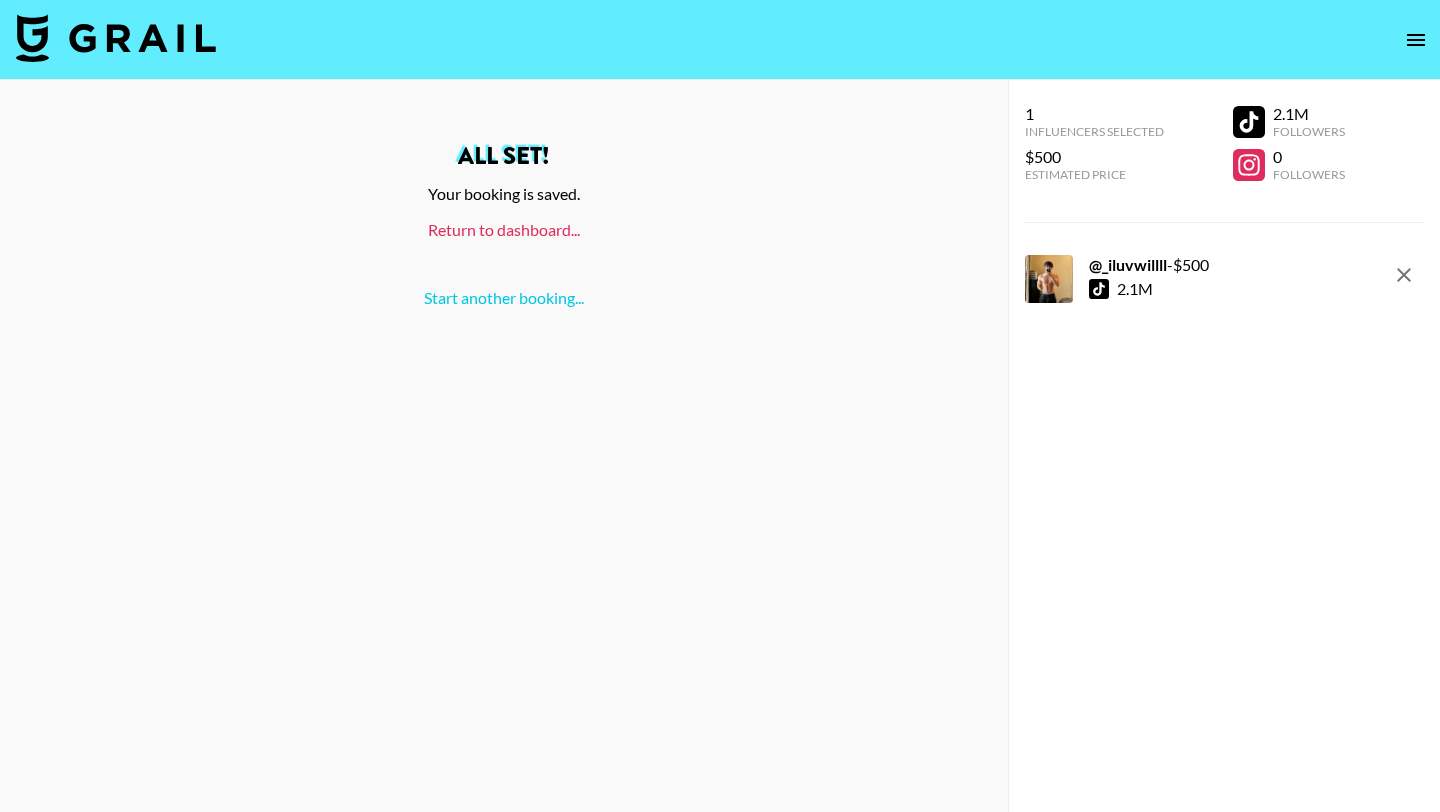 click on "Return to dashboard..." at bounding box center [504, 229] 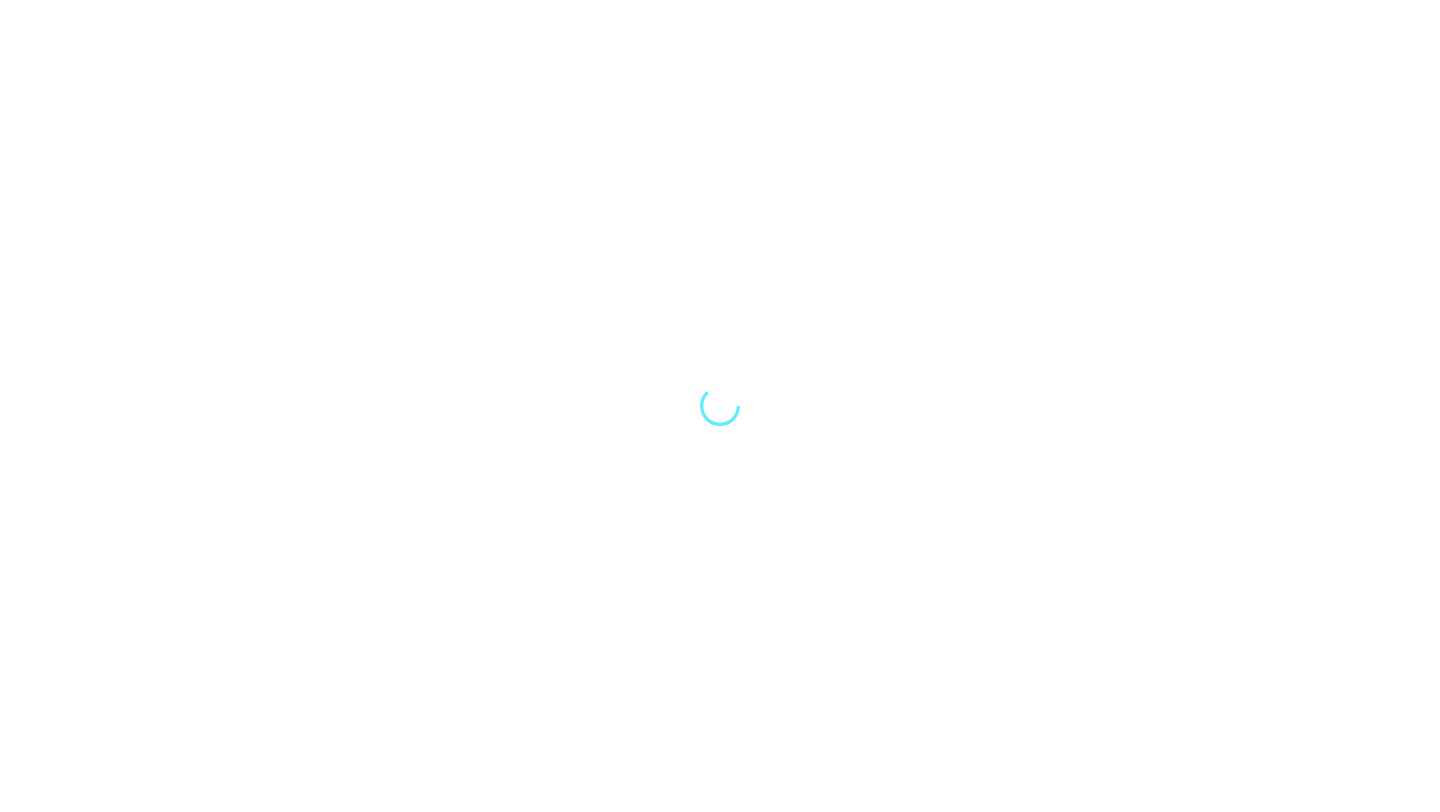 scroll, scrollTop: 0, scrollLeft: 0, axis: both 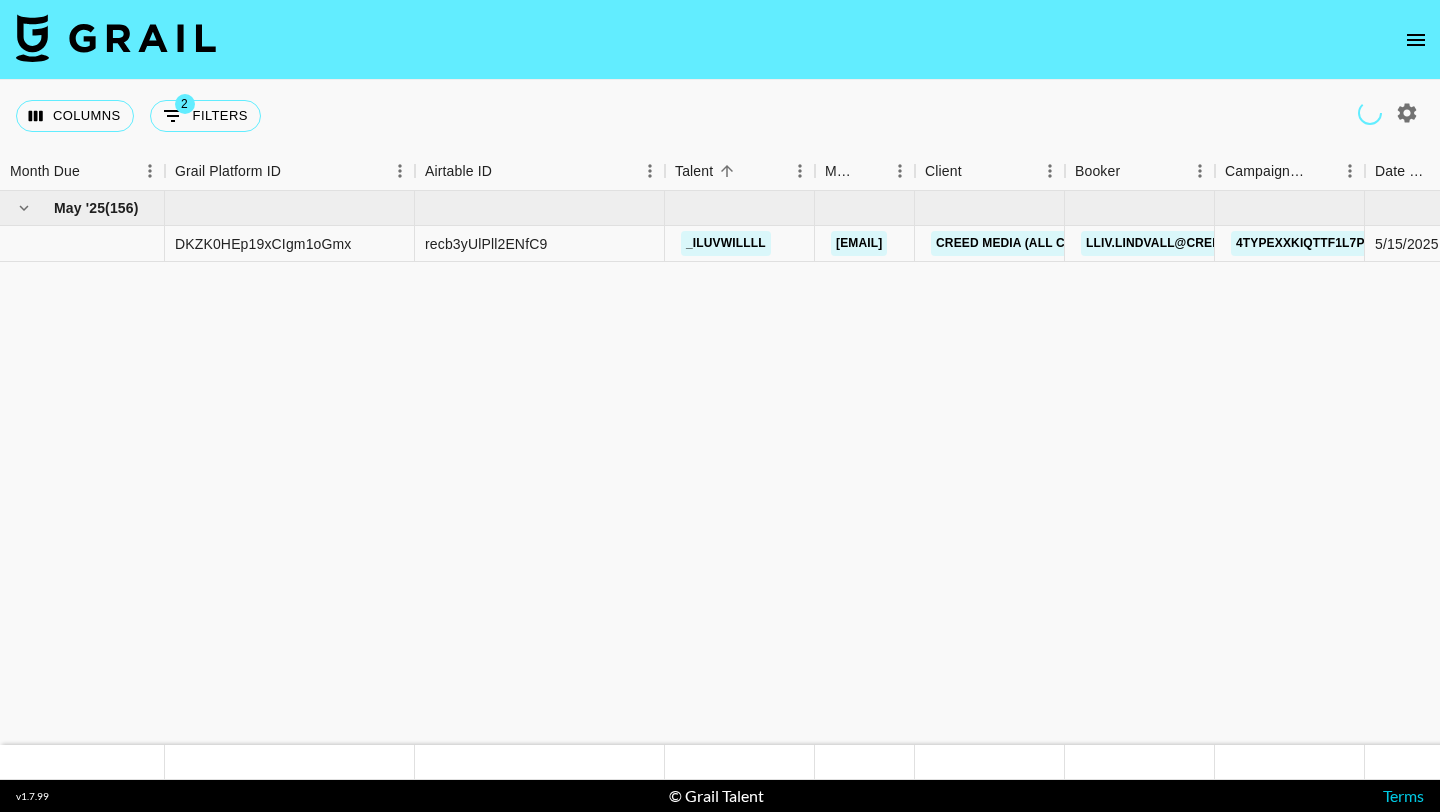 click at bounding box center [720, 40] 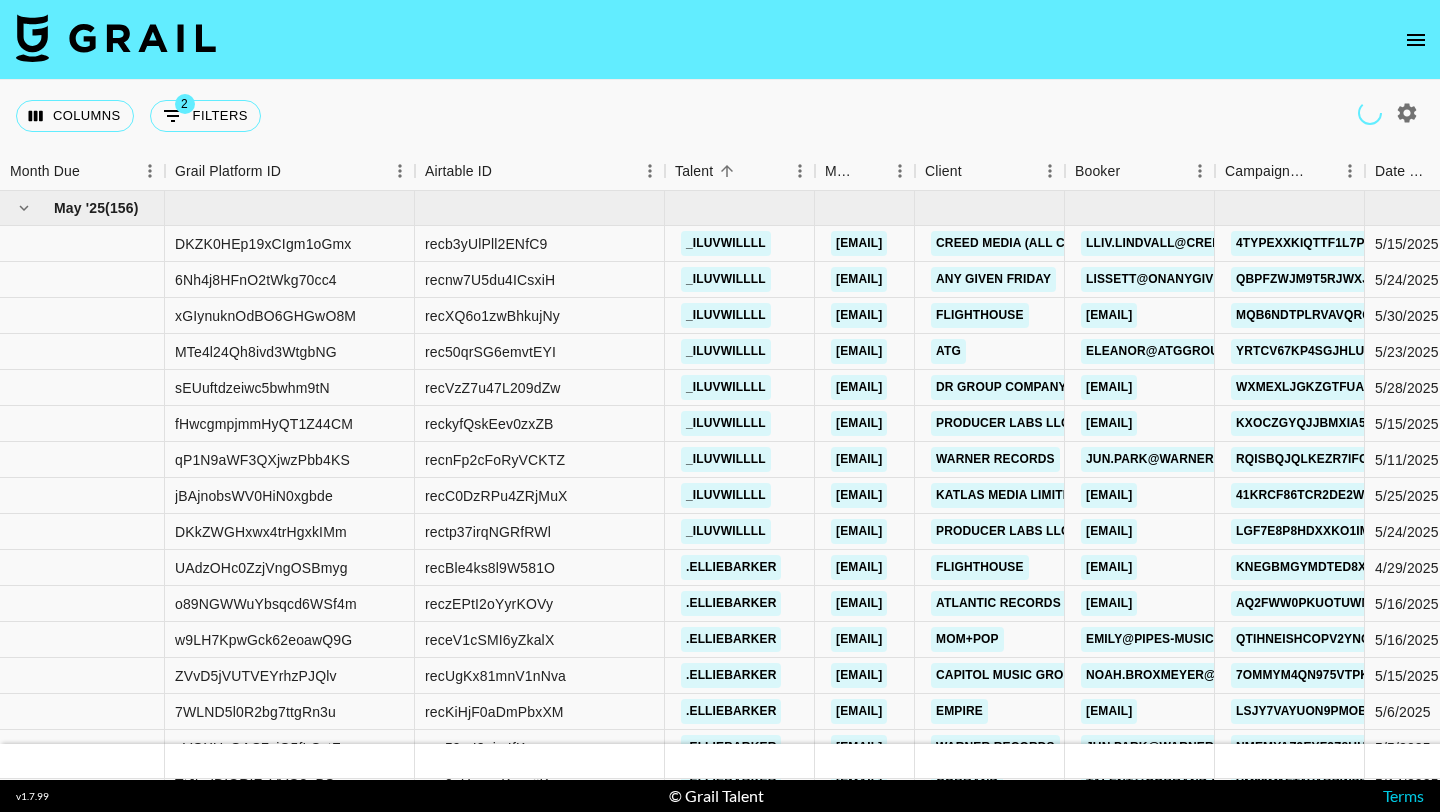 click 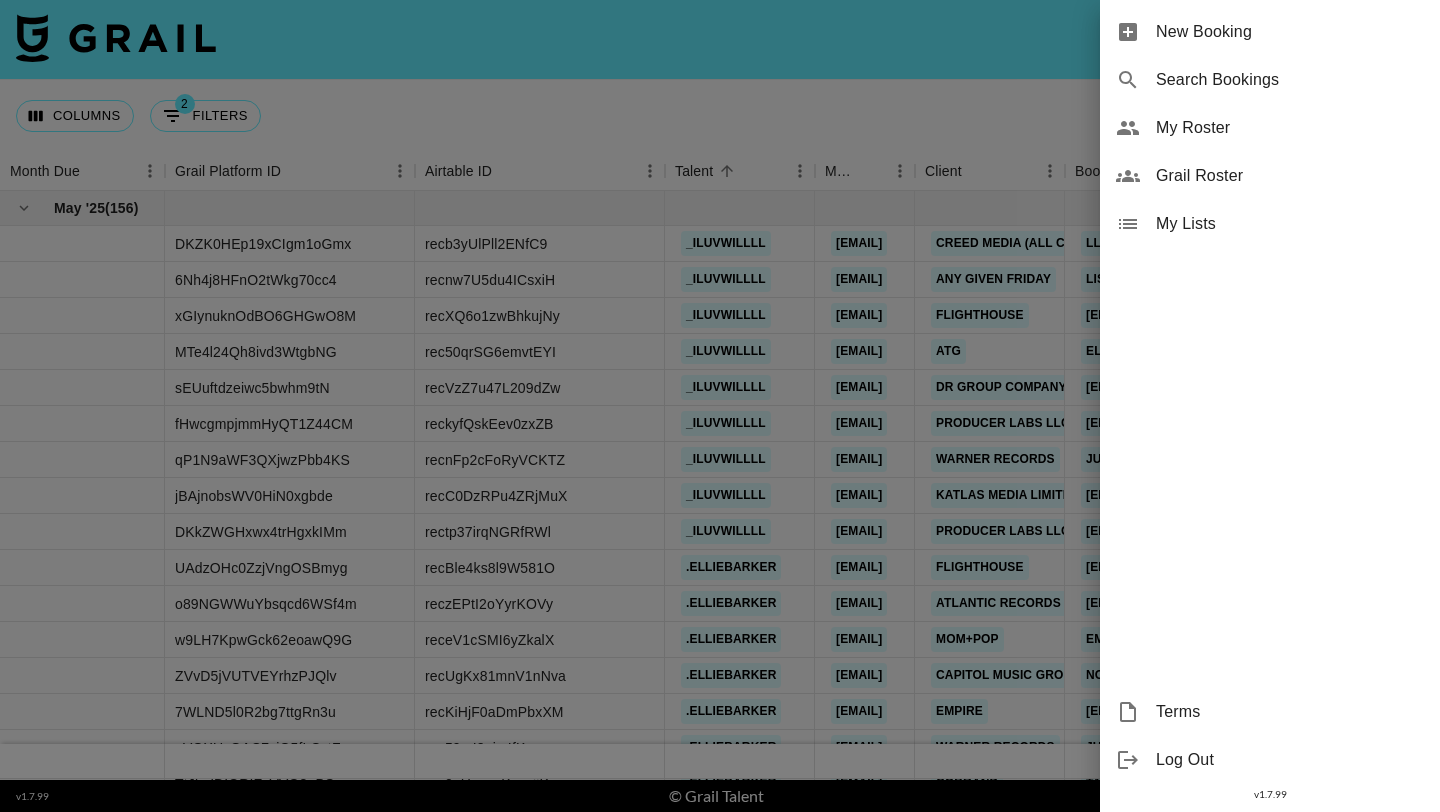 drag, startPoint x: 997, startPoint y: 62, endPoint x: 924, endPoint y: 279, distance: 228.94978 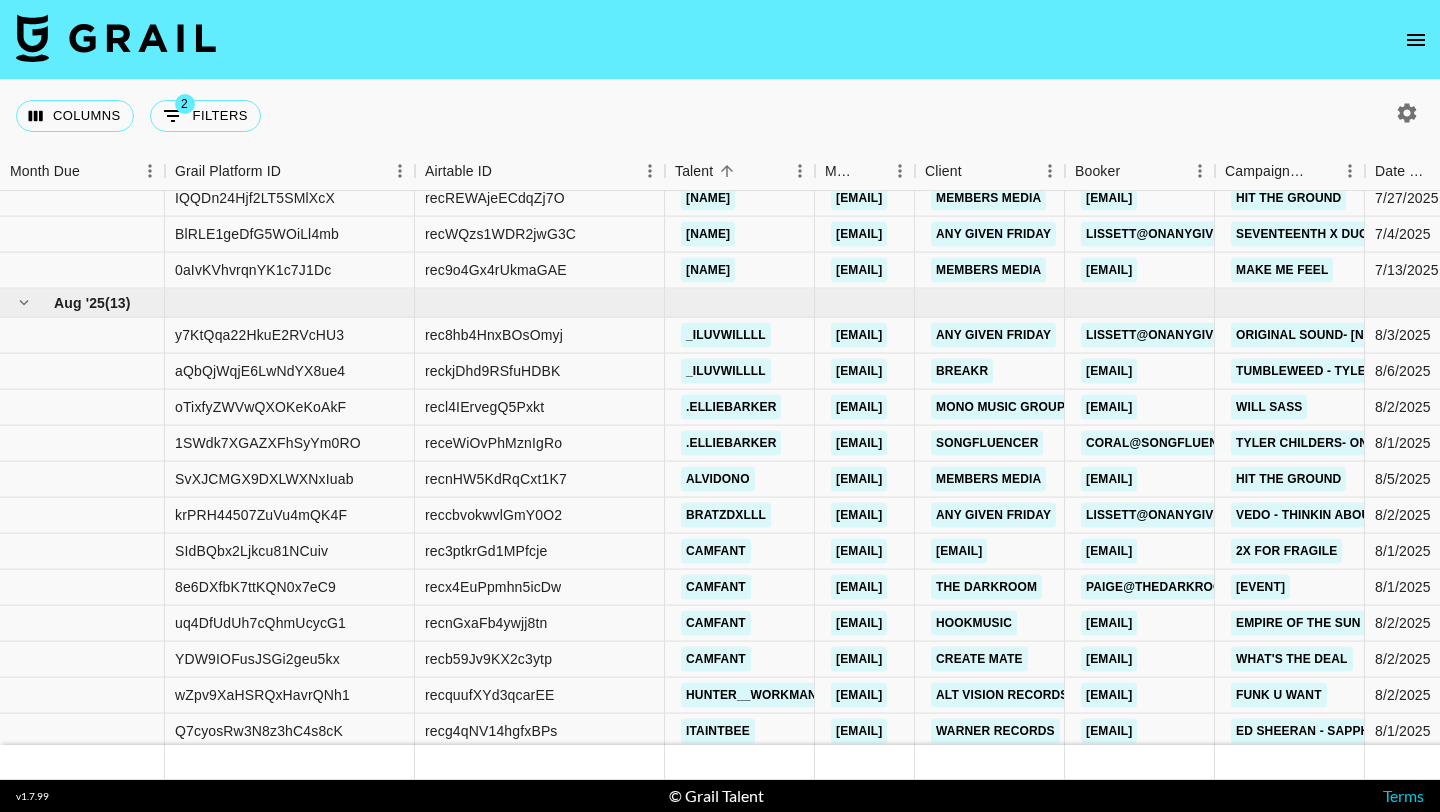 scroll, scrollTop: 14191, scrollLeft: 0, axis: vertical 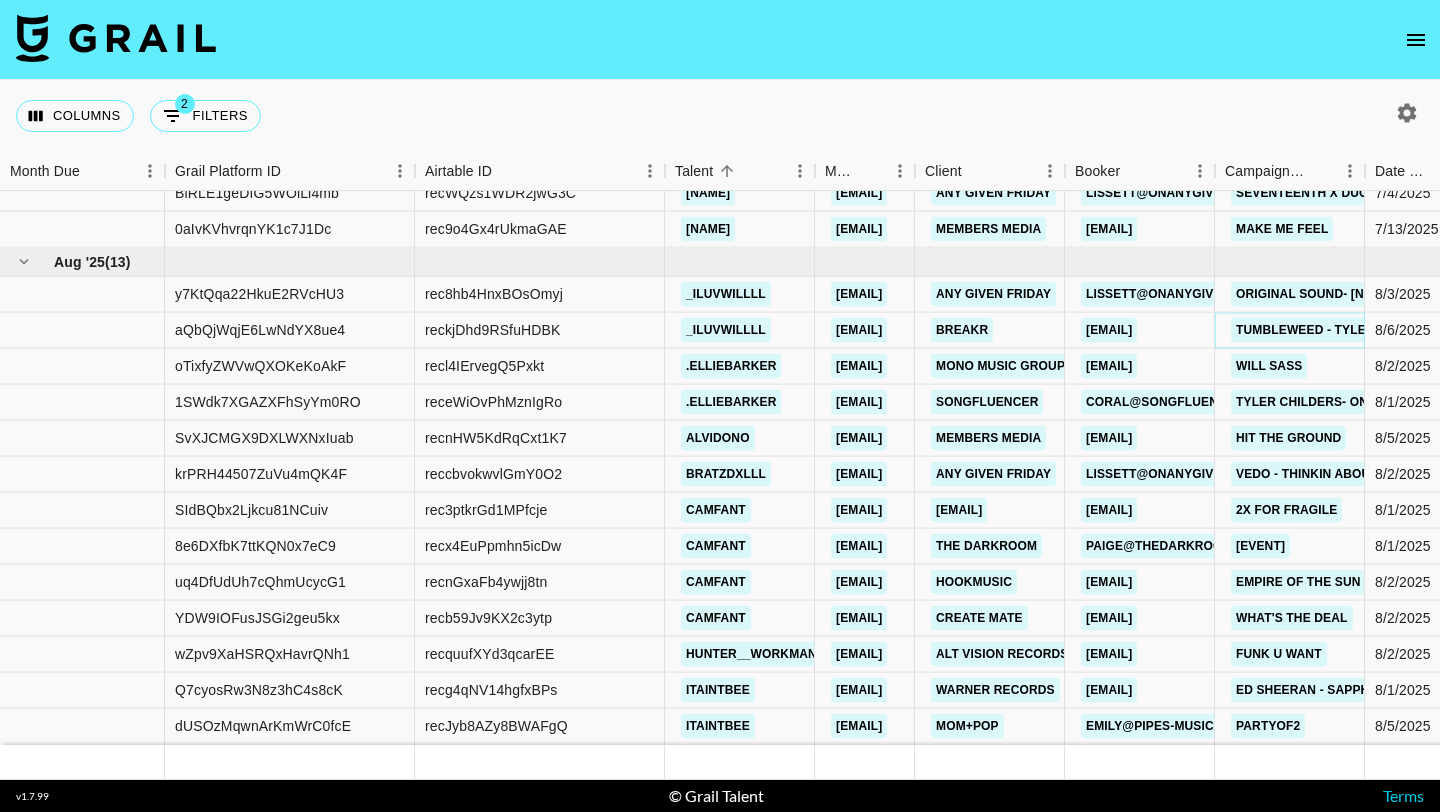 click on "Tumbleweed - Tyler Dial" at bounding box center (1321, 330) 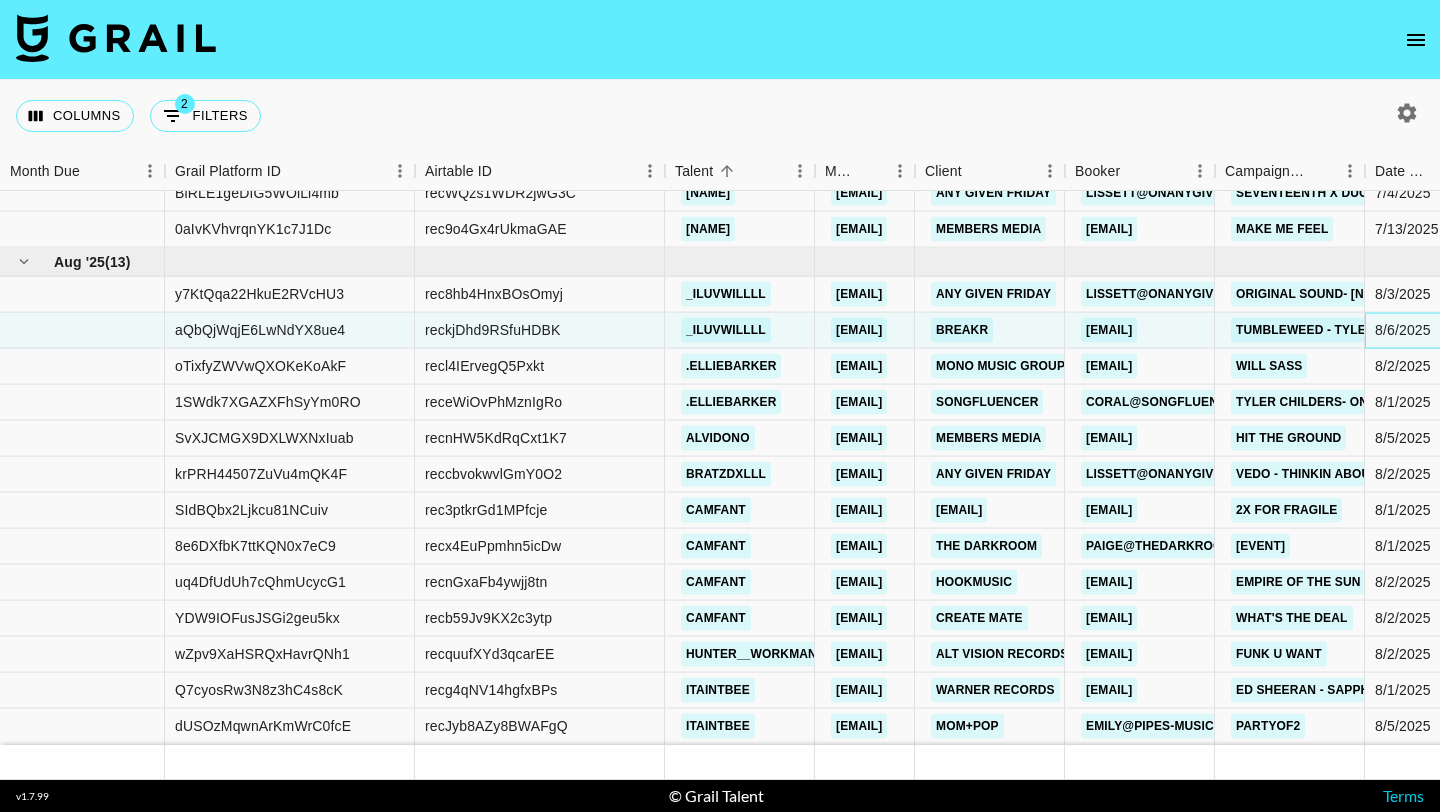 click on "8/6/2025" at bounding box center (1403, 330) 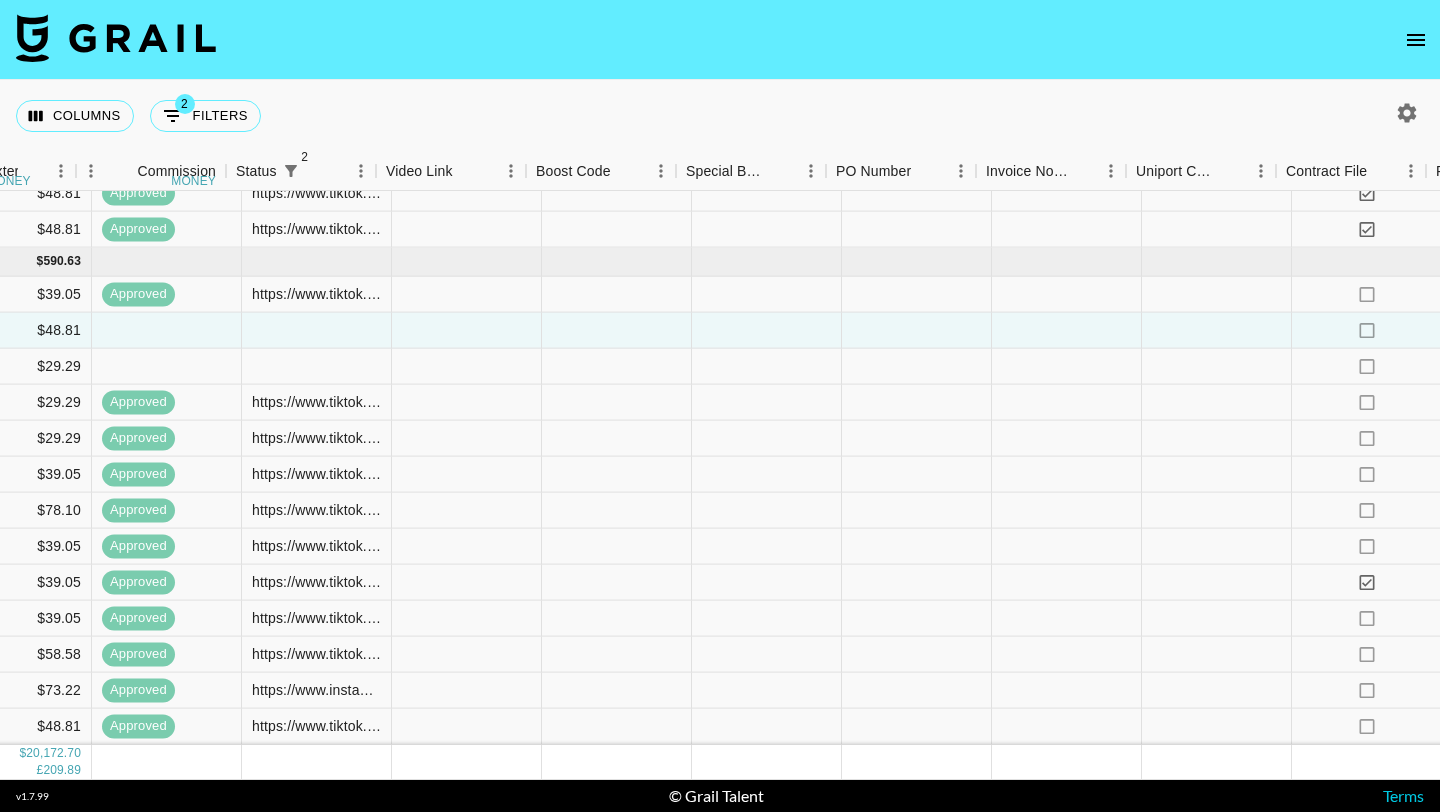 scroll, scrollTop: 14191, scrollLeft: 2328, axis: both 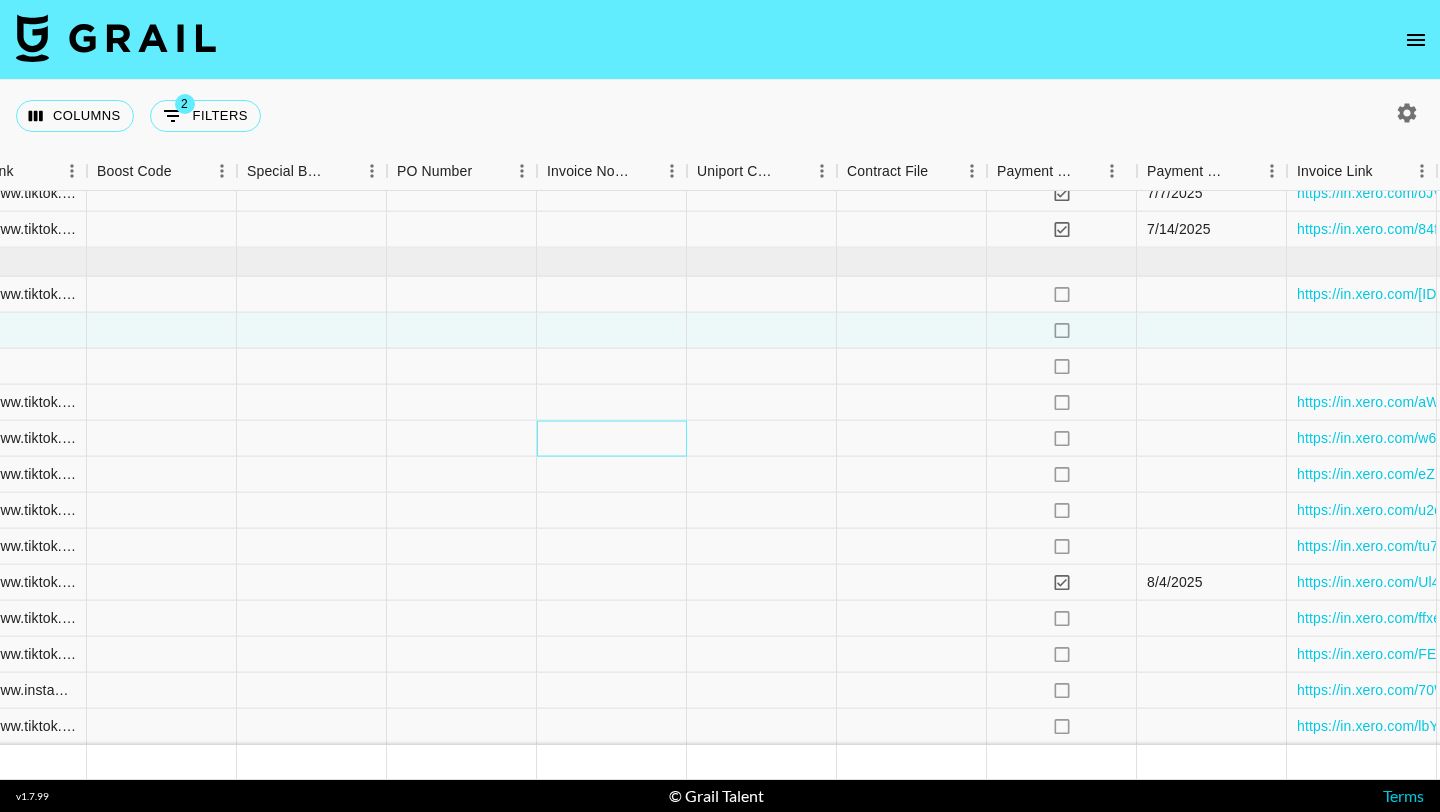 click at bounding box center (612, 439) 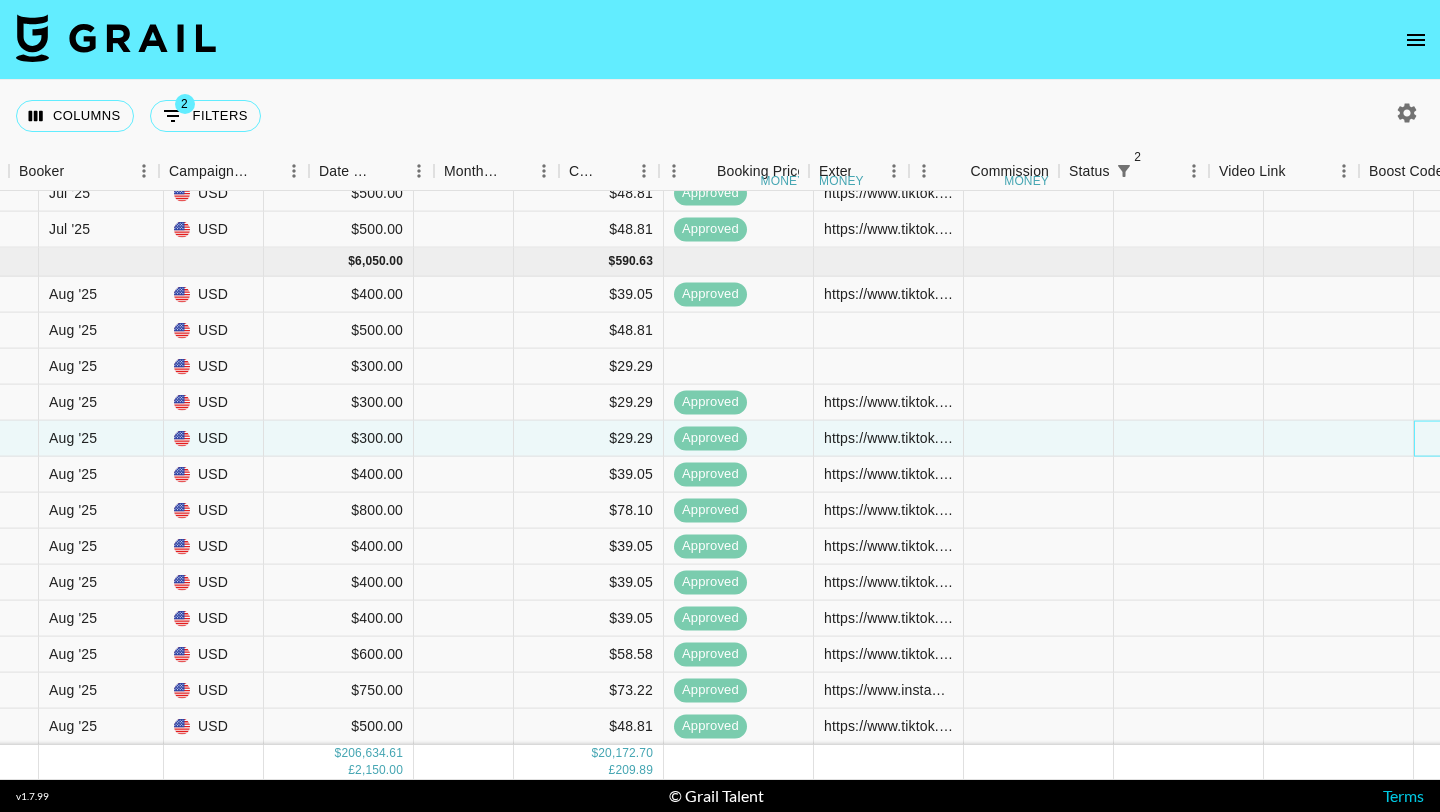 scroll, scrollTop: 14191, scrollLeft: 1893, axis: both 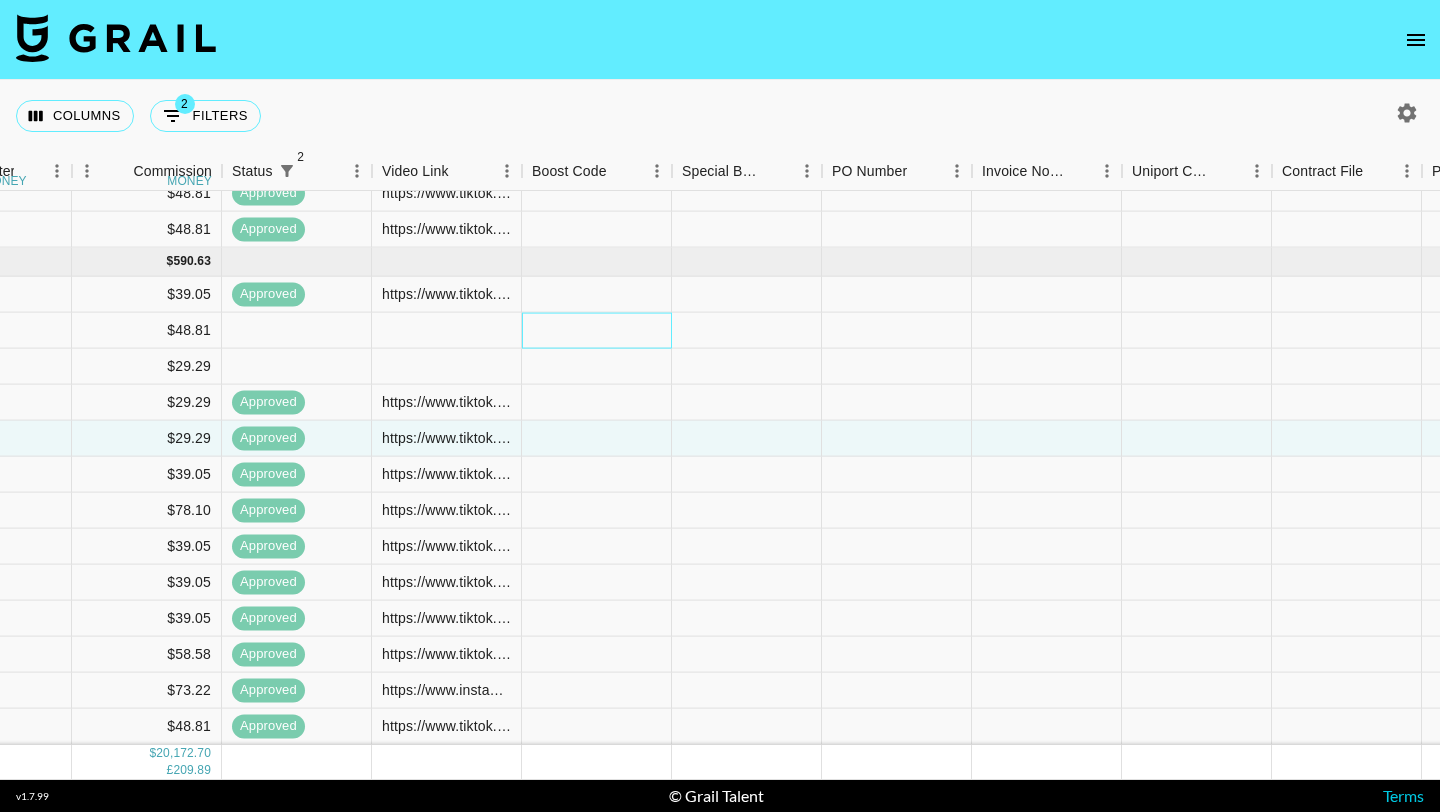 click at bounding box center (597, 331) 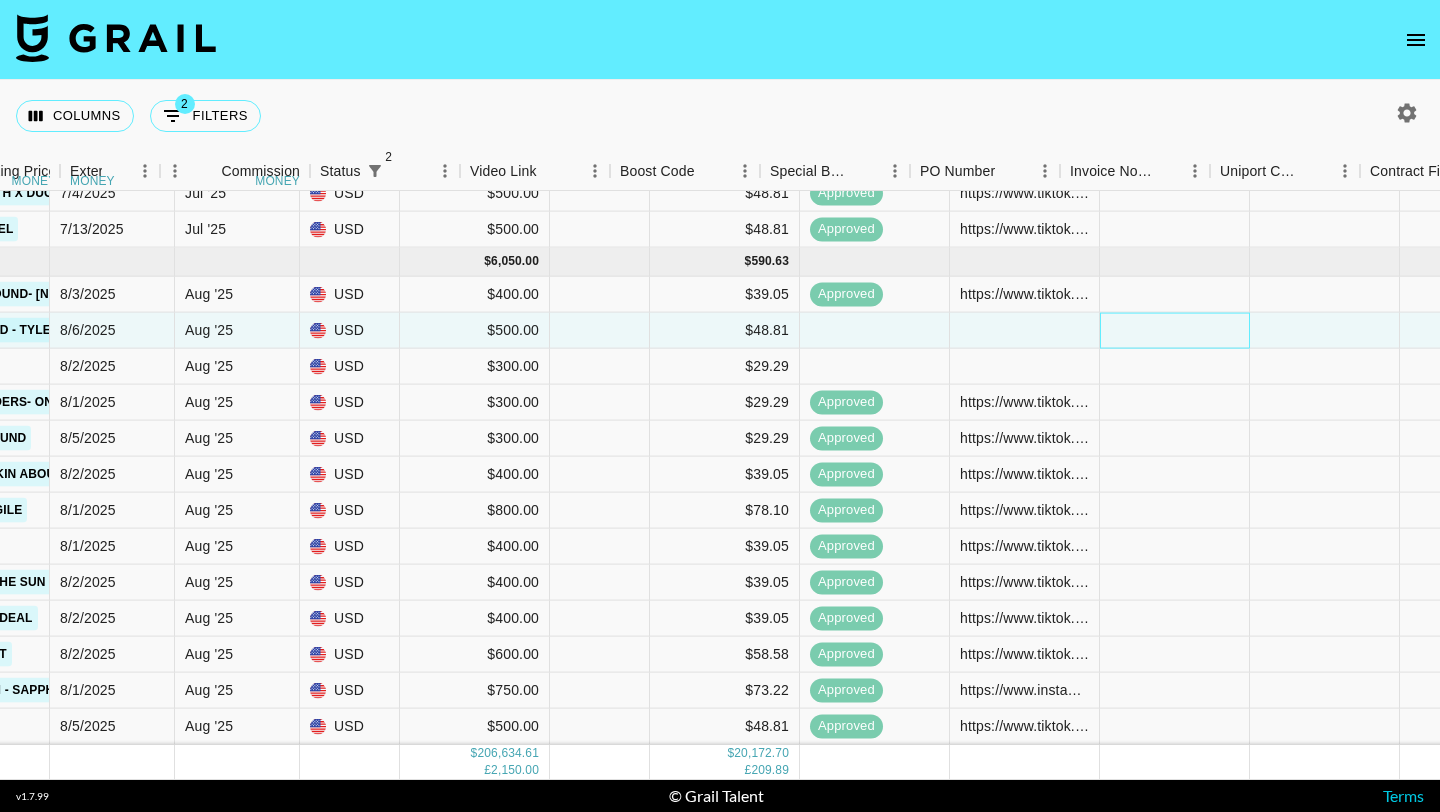 scroll, scrollTop: 14191, scrollLeft: 1805, axis: both 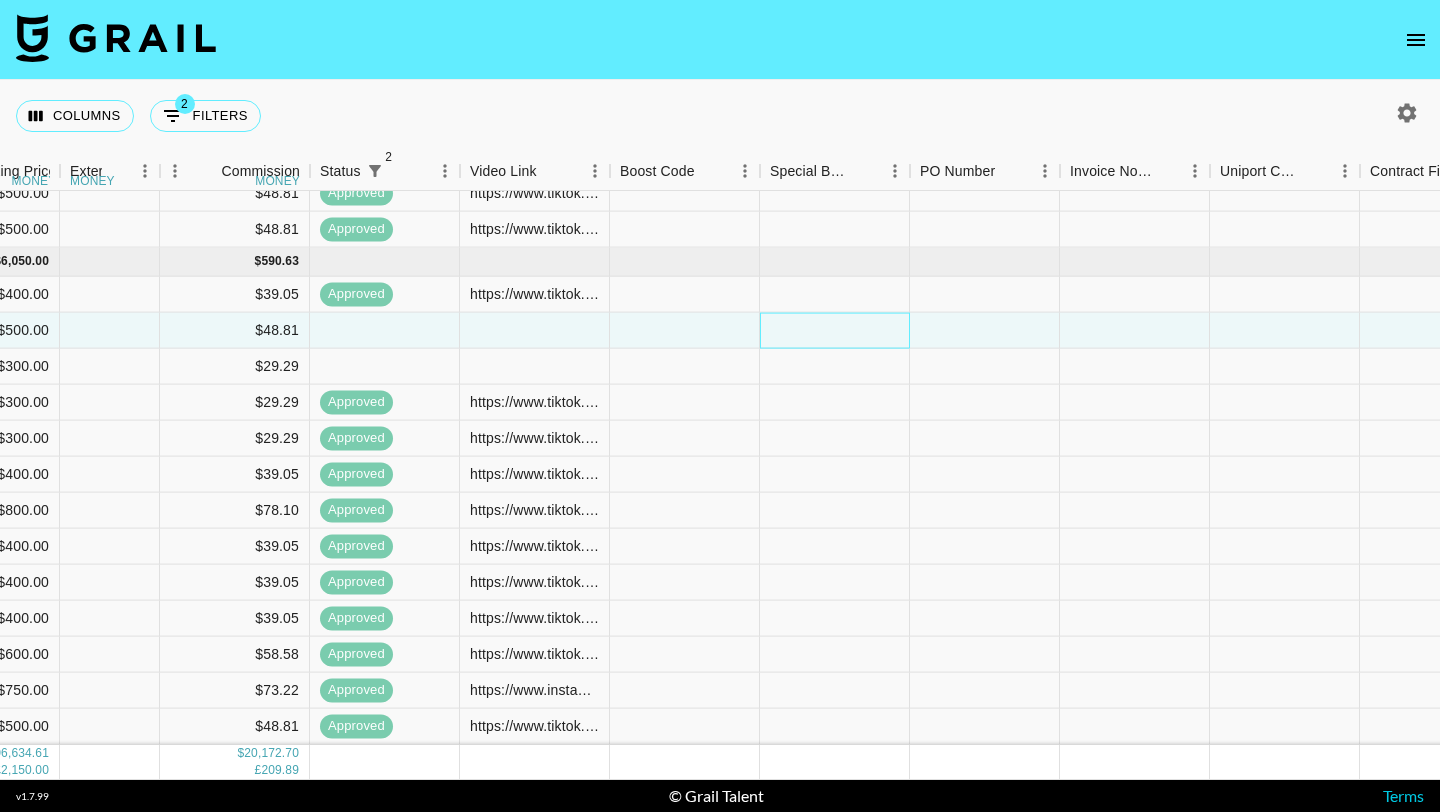 click at bounding box center [835, 331] 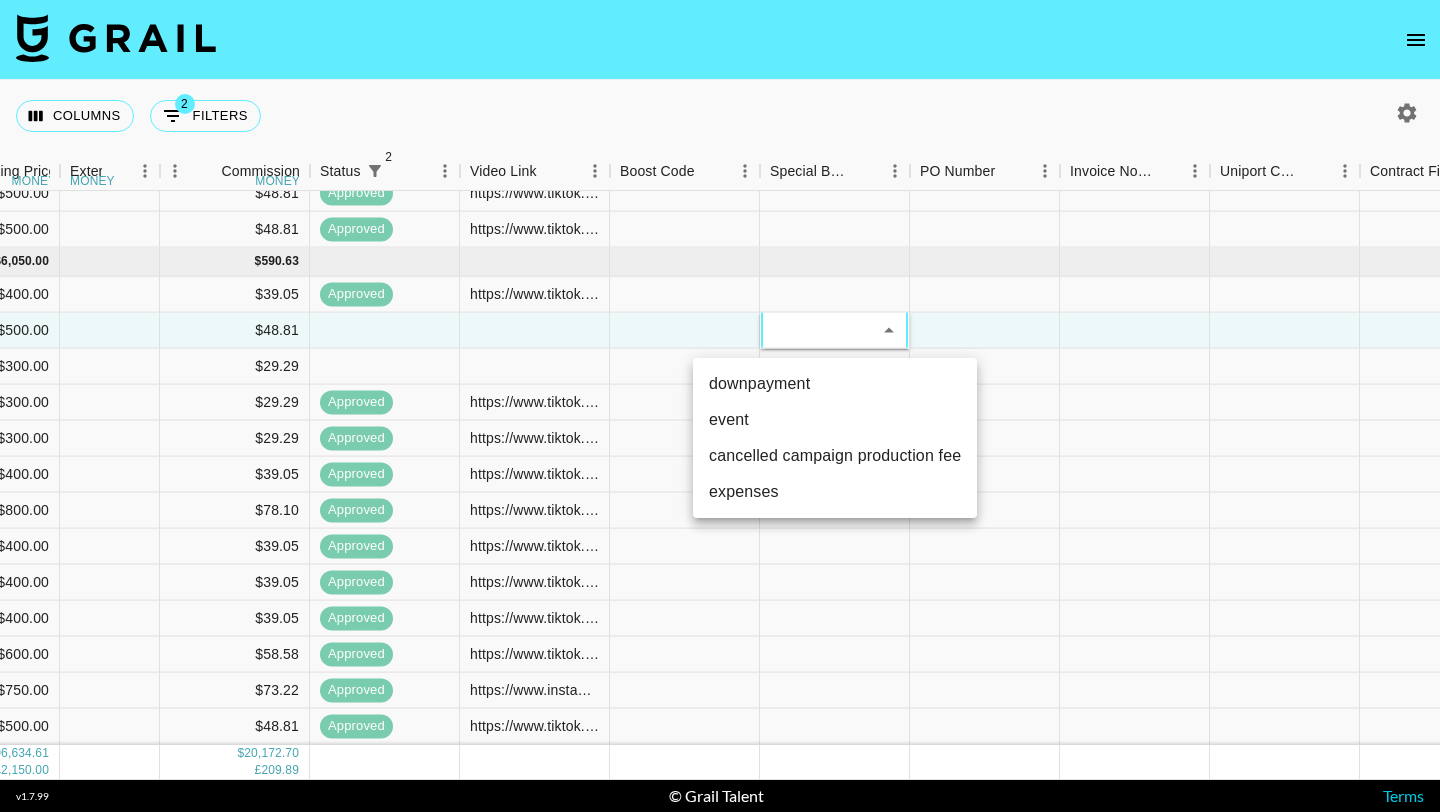 click on "downpayment" at bounding box center (835, 384) 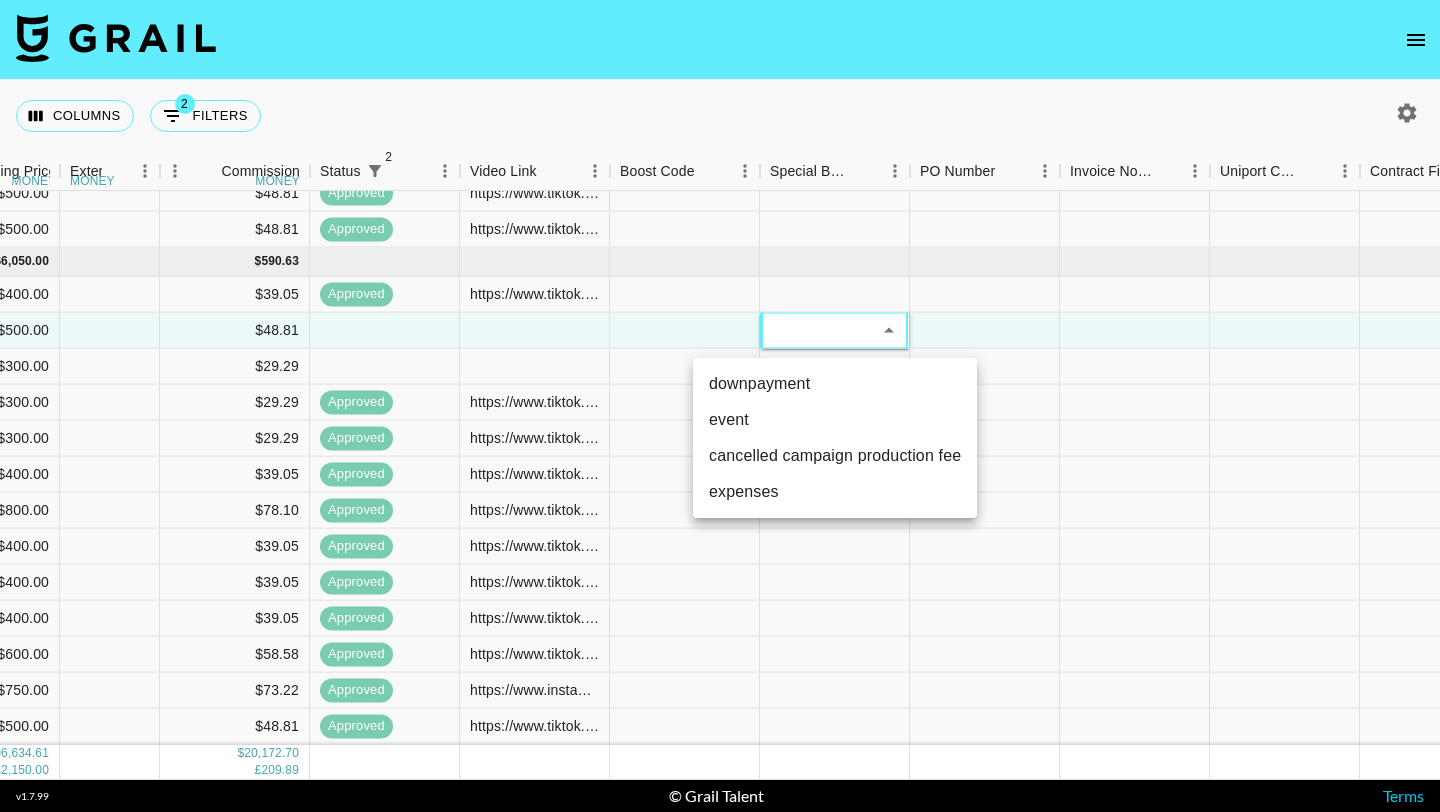 type on "downpayment" 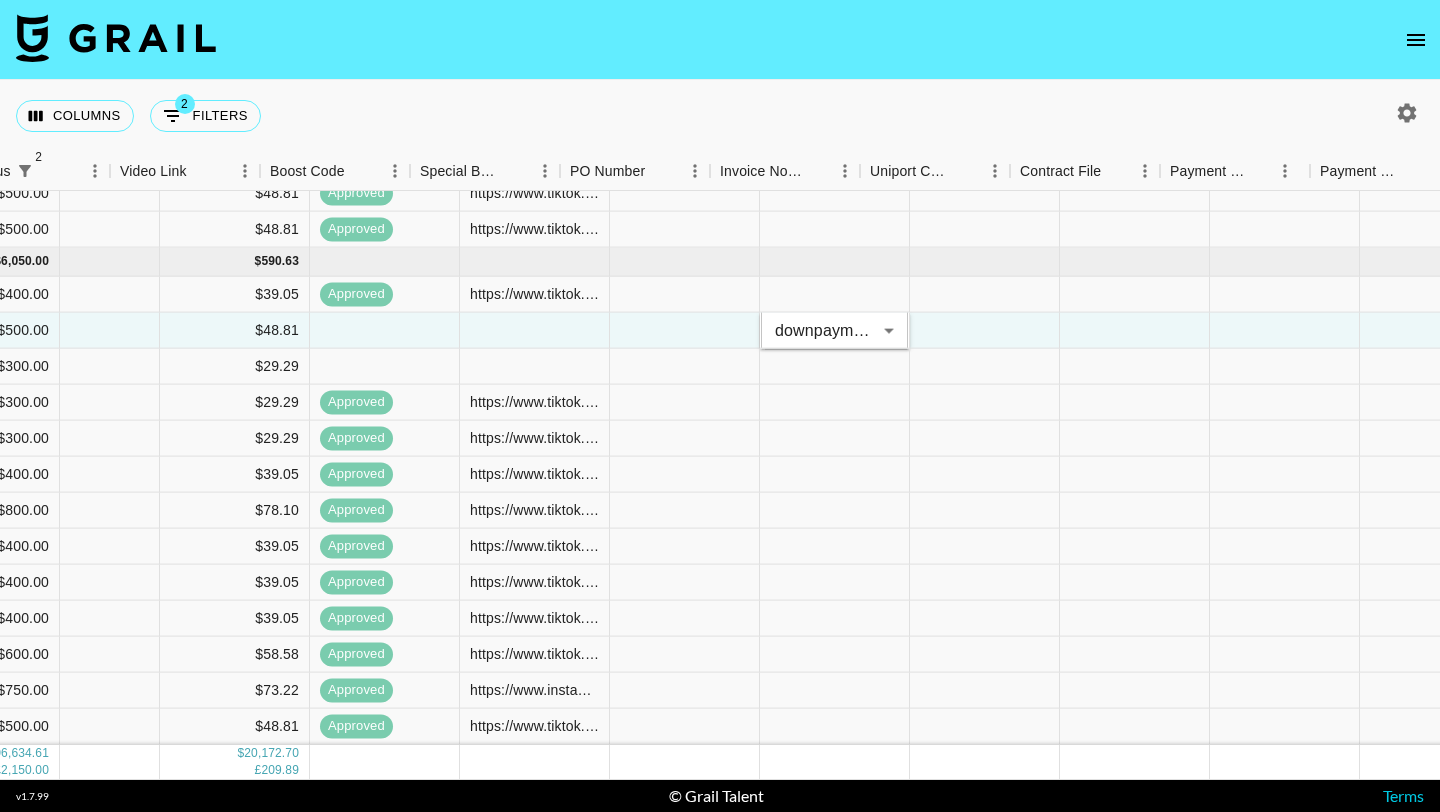 scroll, scrollTop: 14191, scrollLeft: 2405, axis: both 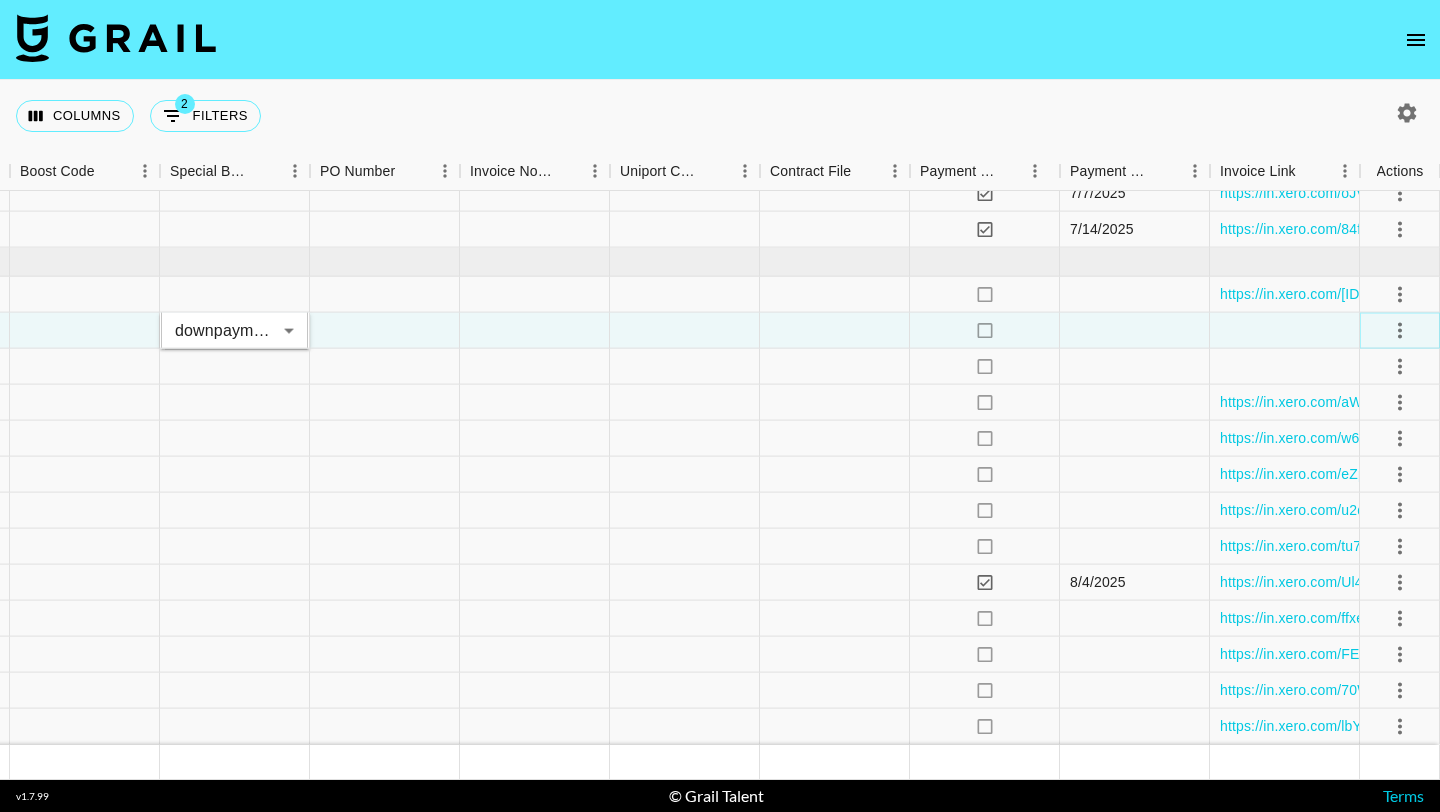click at bounding box center (1400, 330) 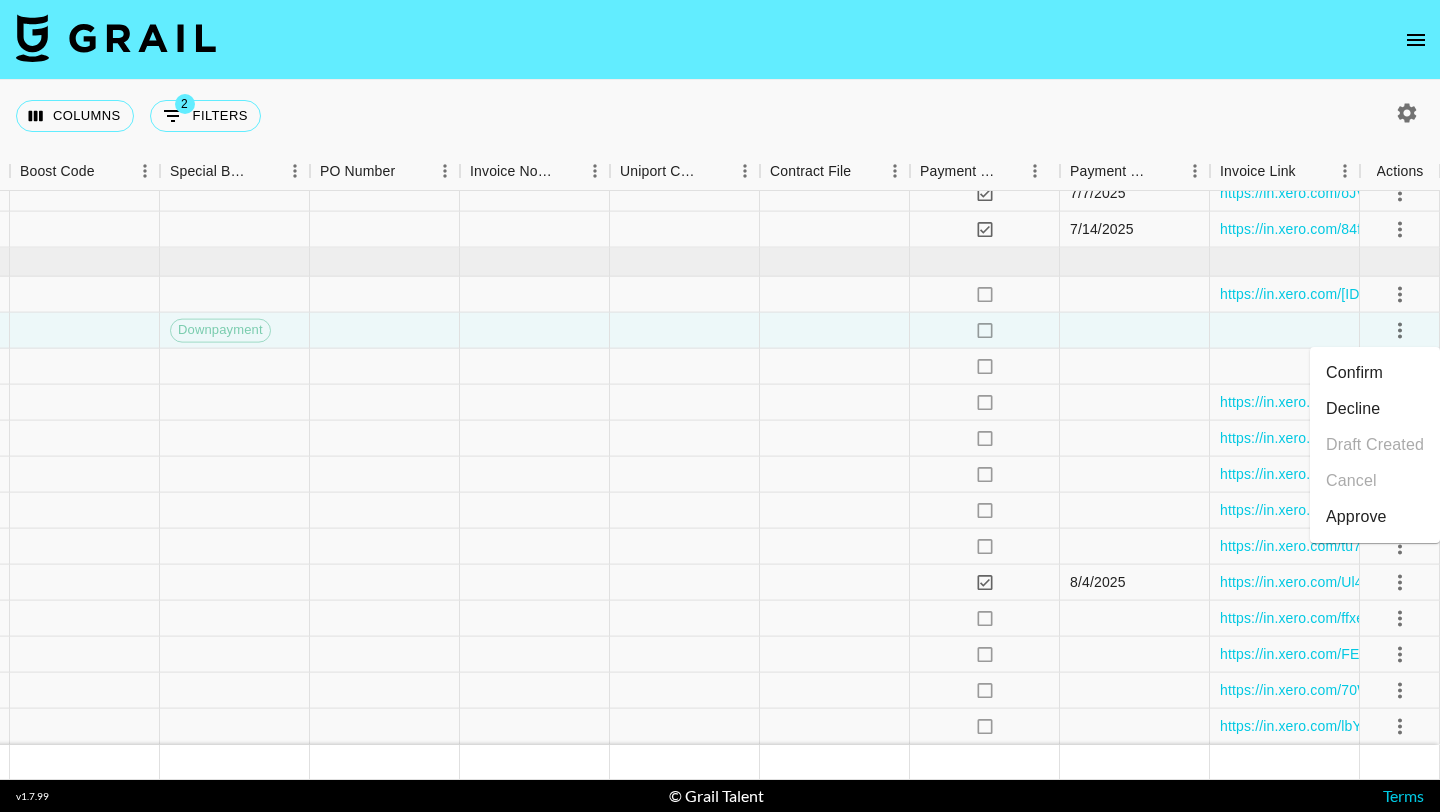 click on "Confirm Decline Draft Created Cancel Approve" at bounding box center (1375, 445) 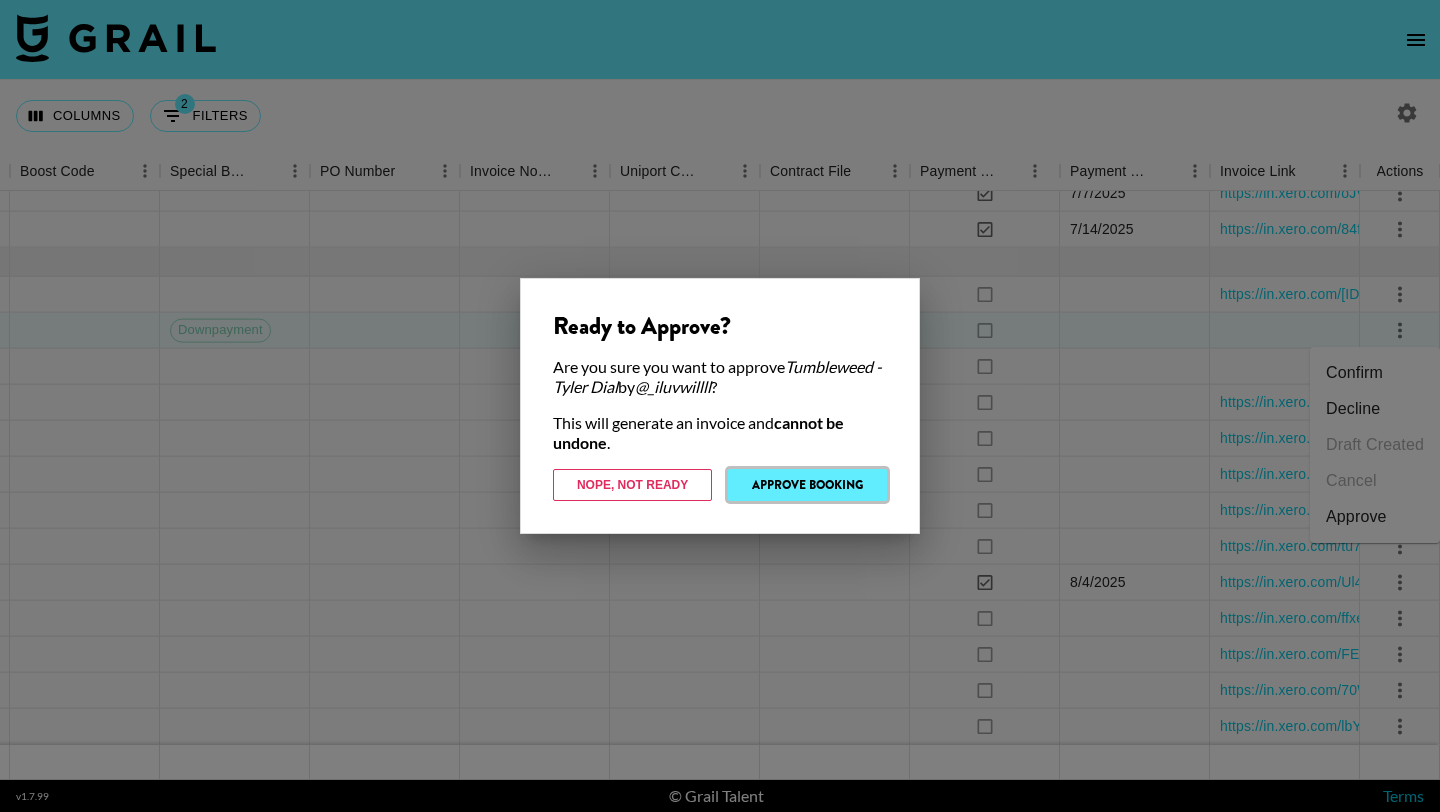 click on "Approve Booking" at bounding box center [807, 485] 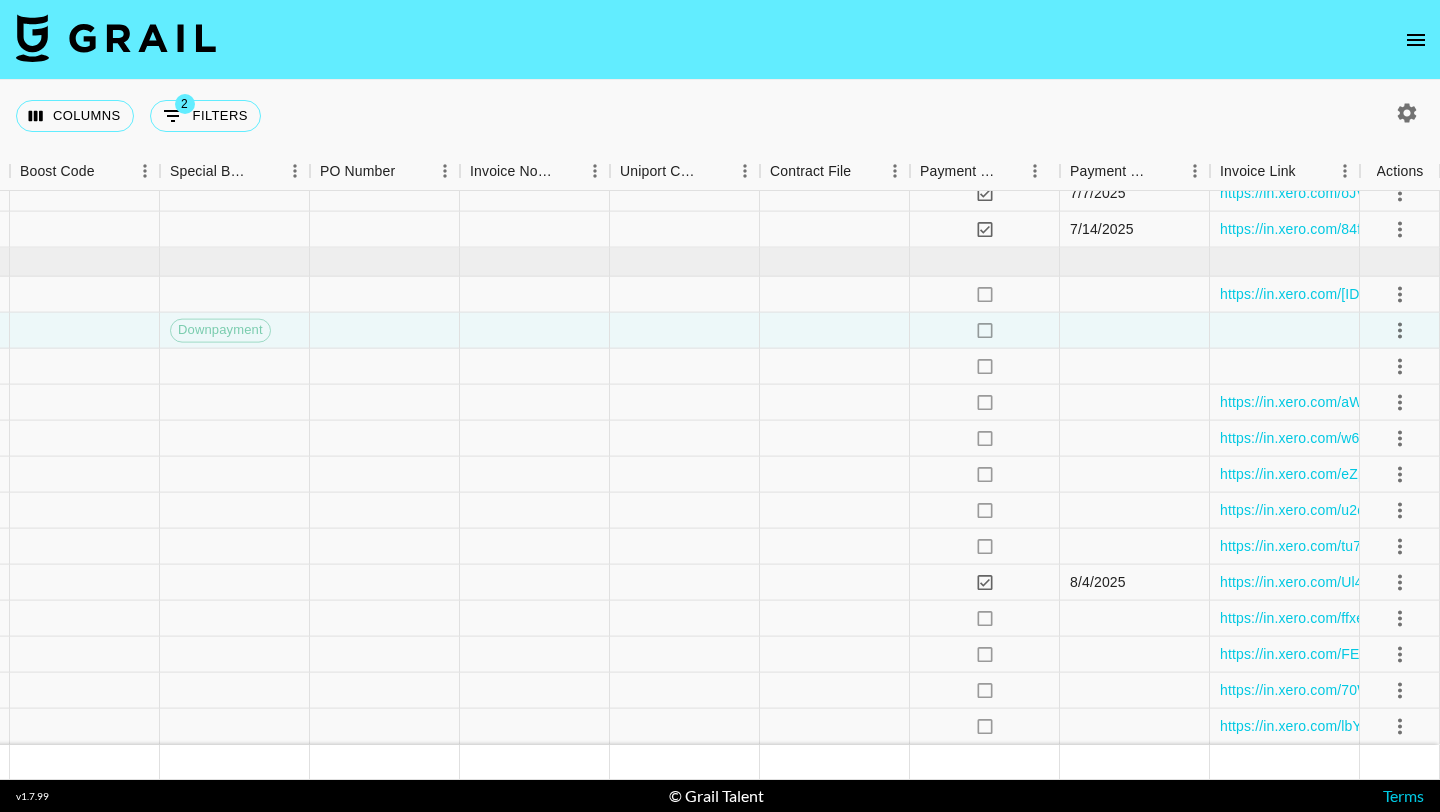 click 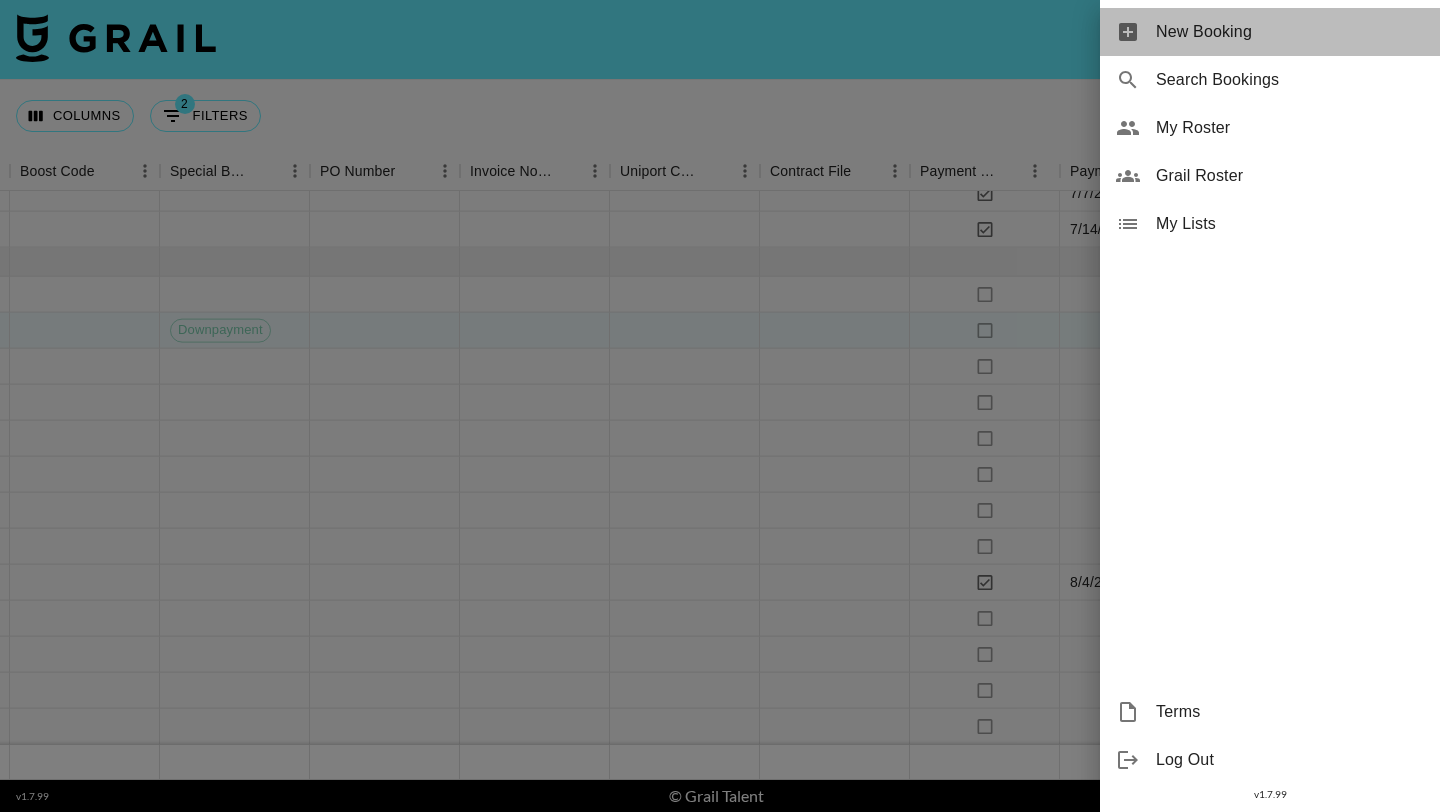 click on "New Booking" at bounding box center (1270, 32) 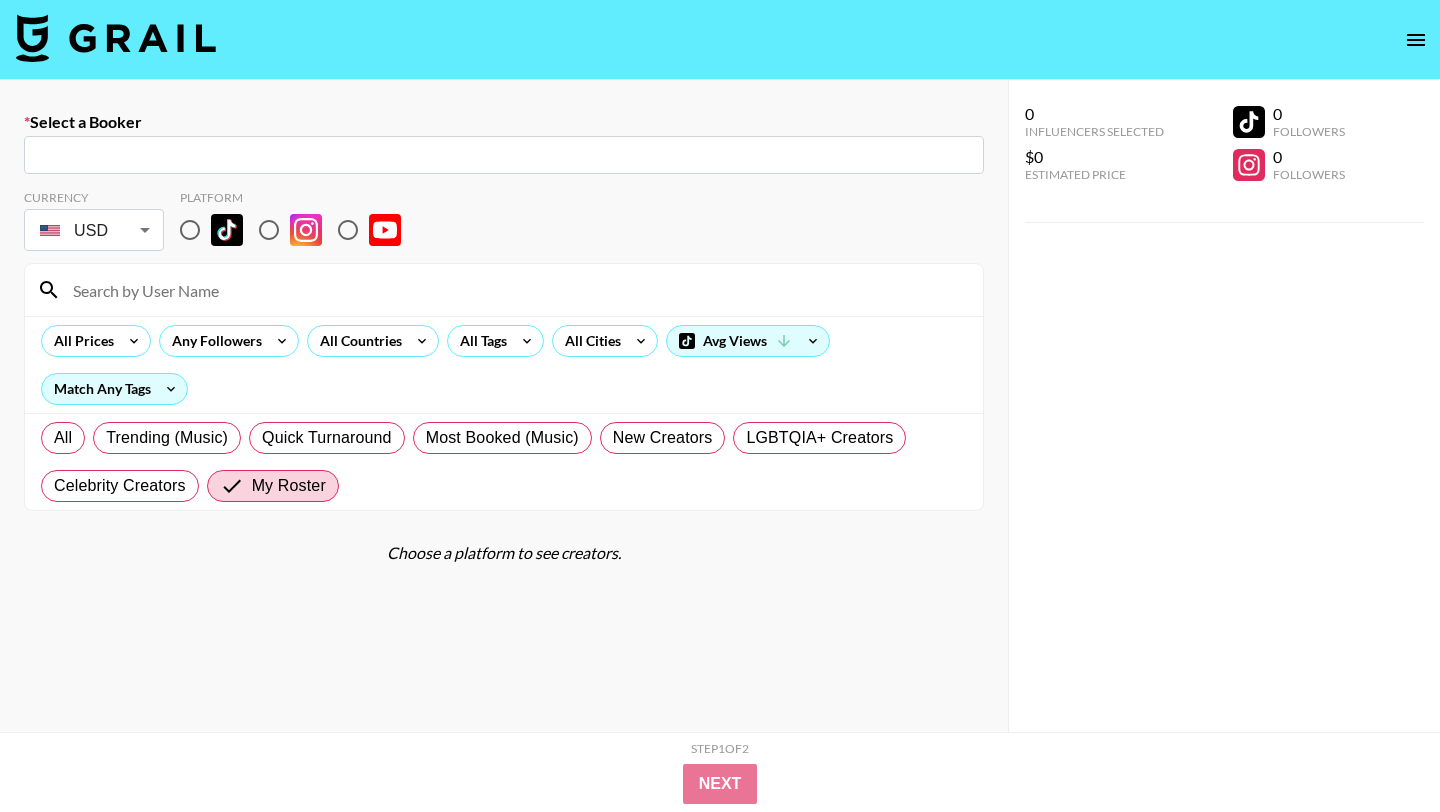 click on "​" at bounding box center [504, 155] 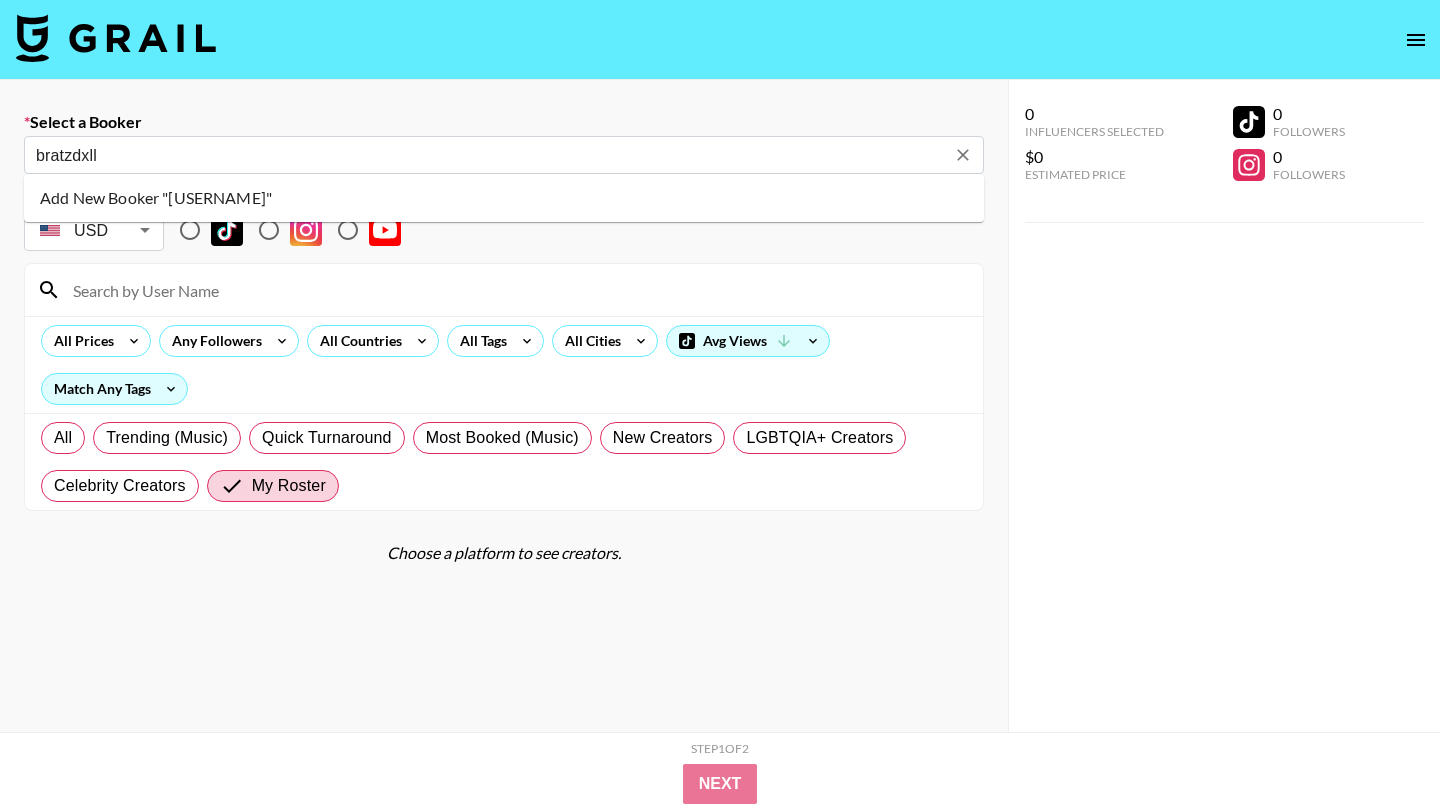 drag, startPoint x: 233, startPoint y: 158, endPoint x: 0, endPoint y: 130, distance: 234.67638 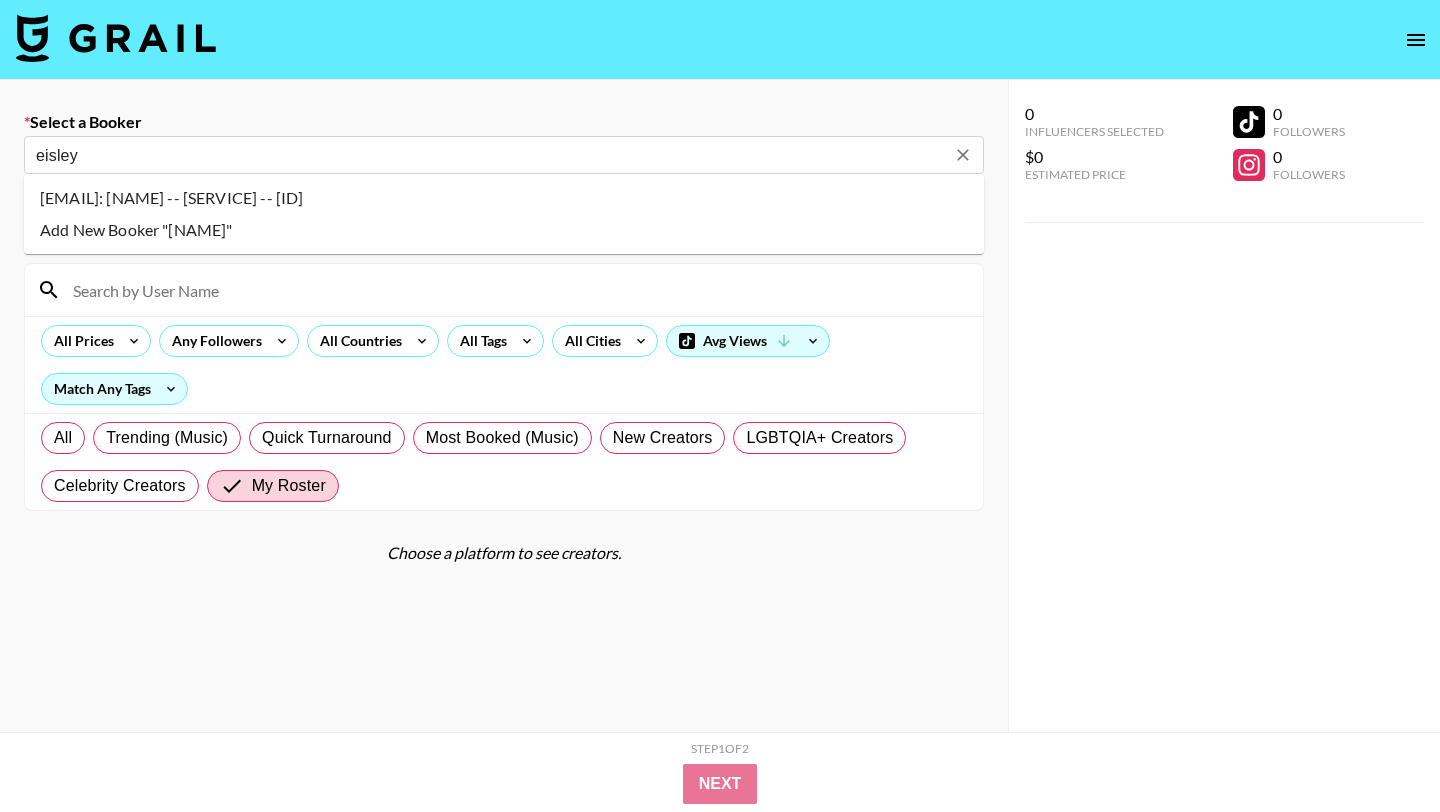 click on "[EMAIL]: [NAME] -- [SERVICE] -- [ID]" at bounding box center (504, 198) 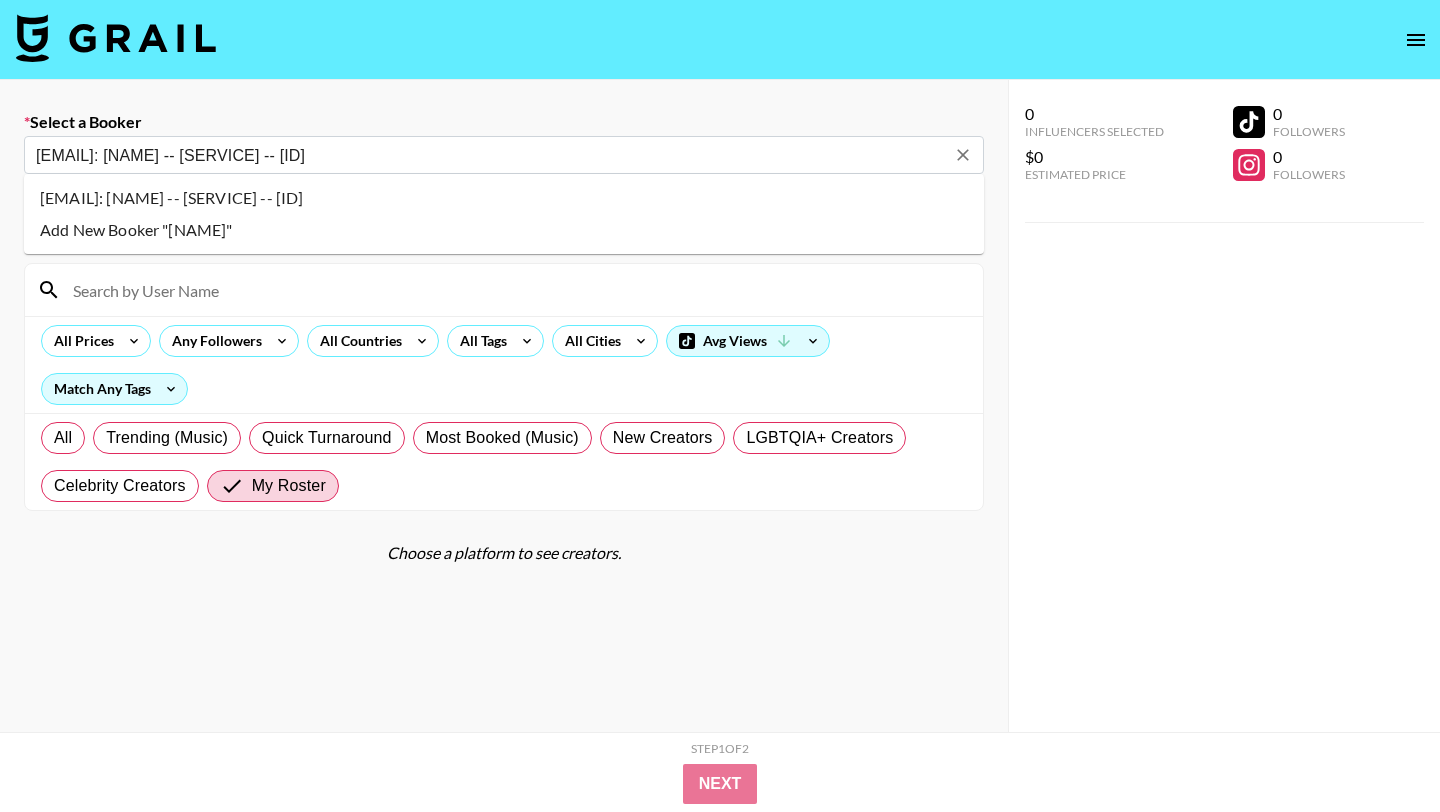 select on "Song" 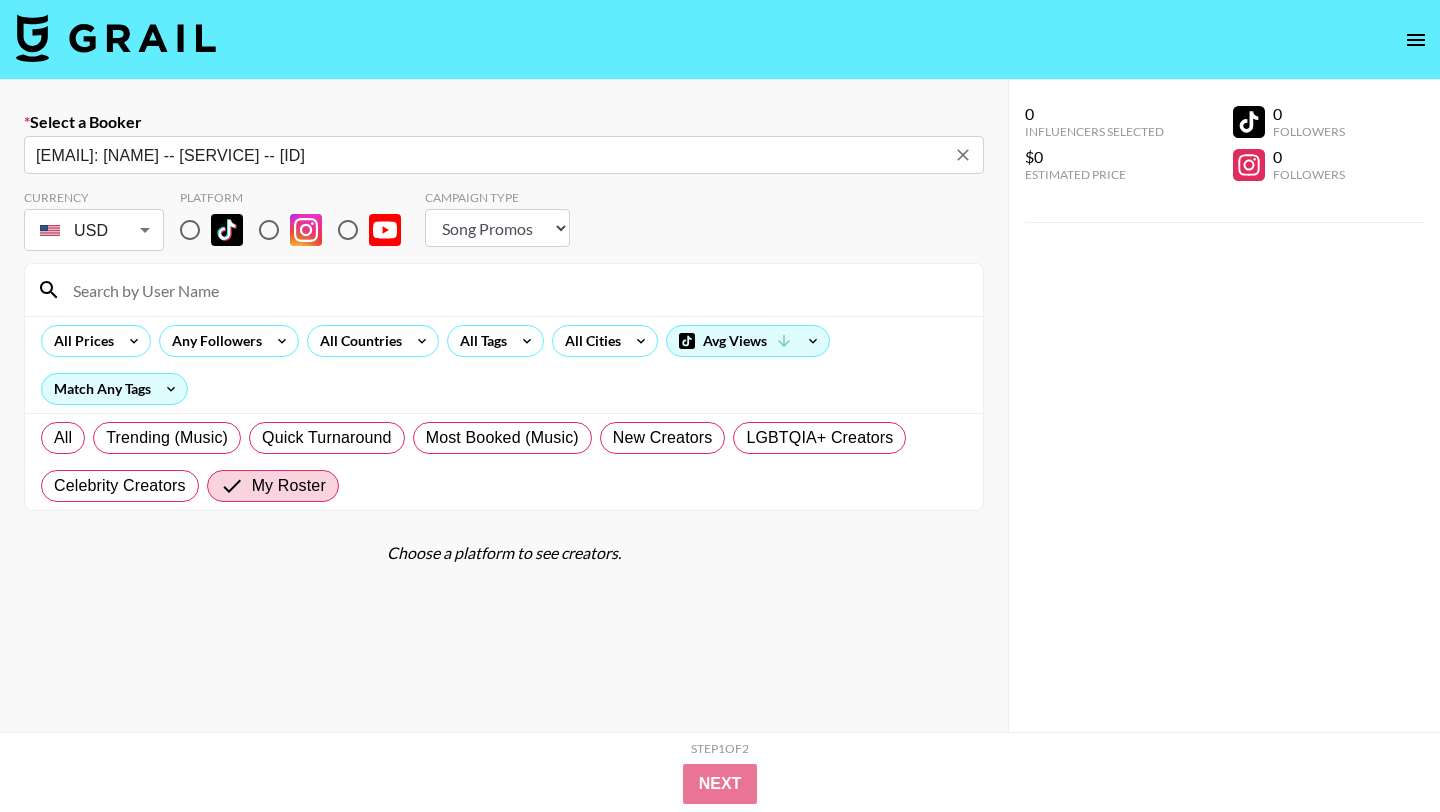 type on "[EMAIL]: [NAME] -- [SERVICE] -- [ID]" 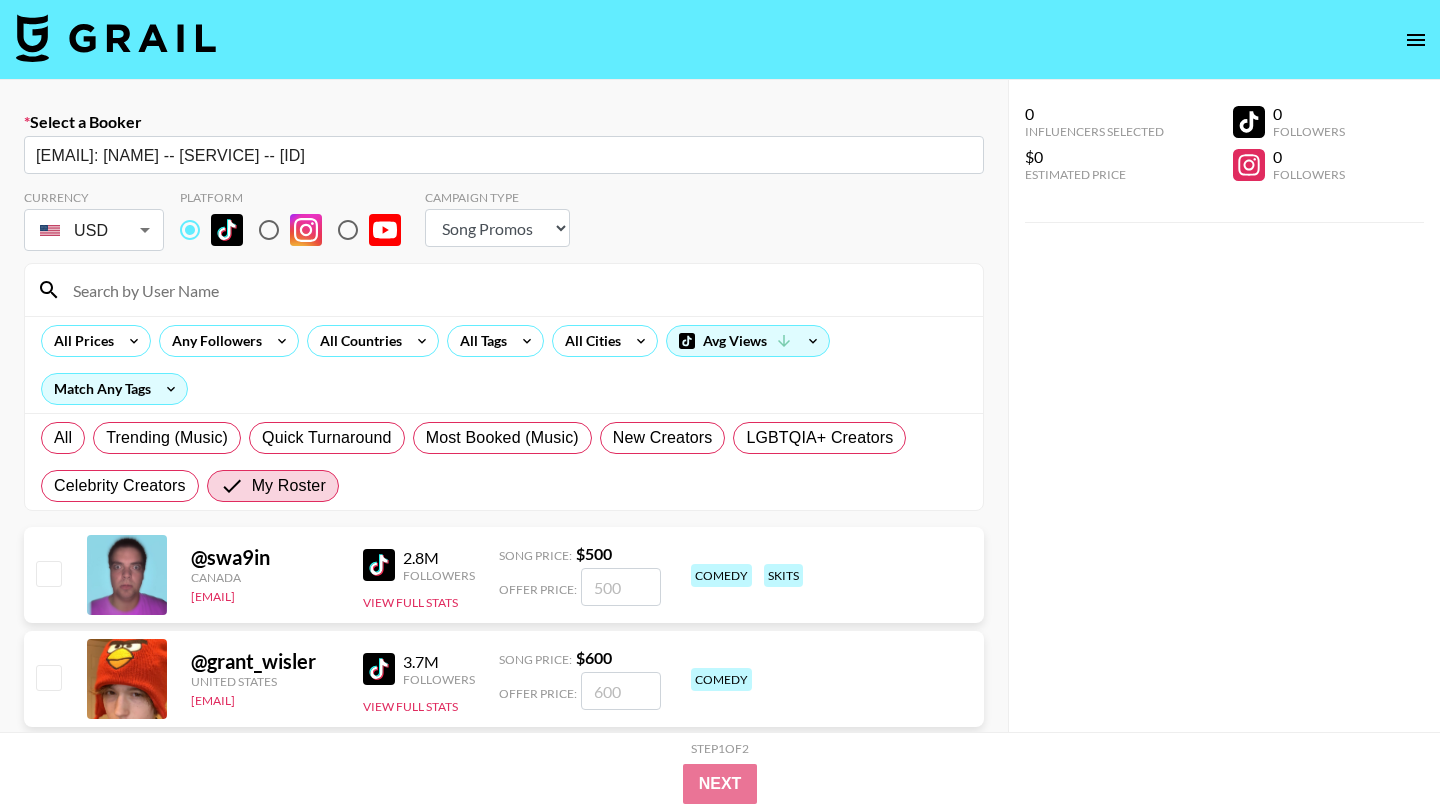 click at bounding box center (516, 290) 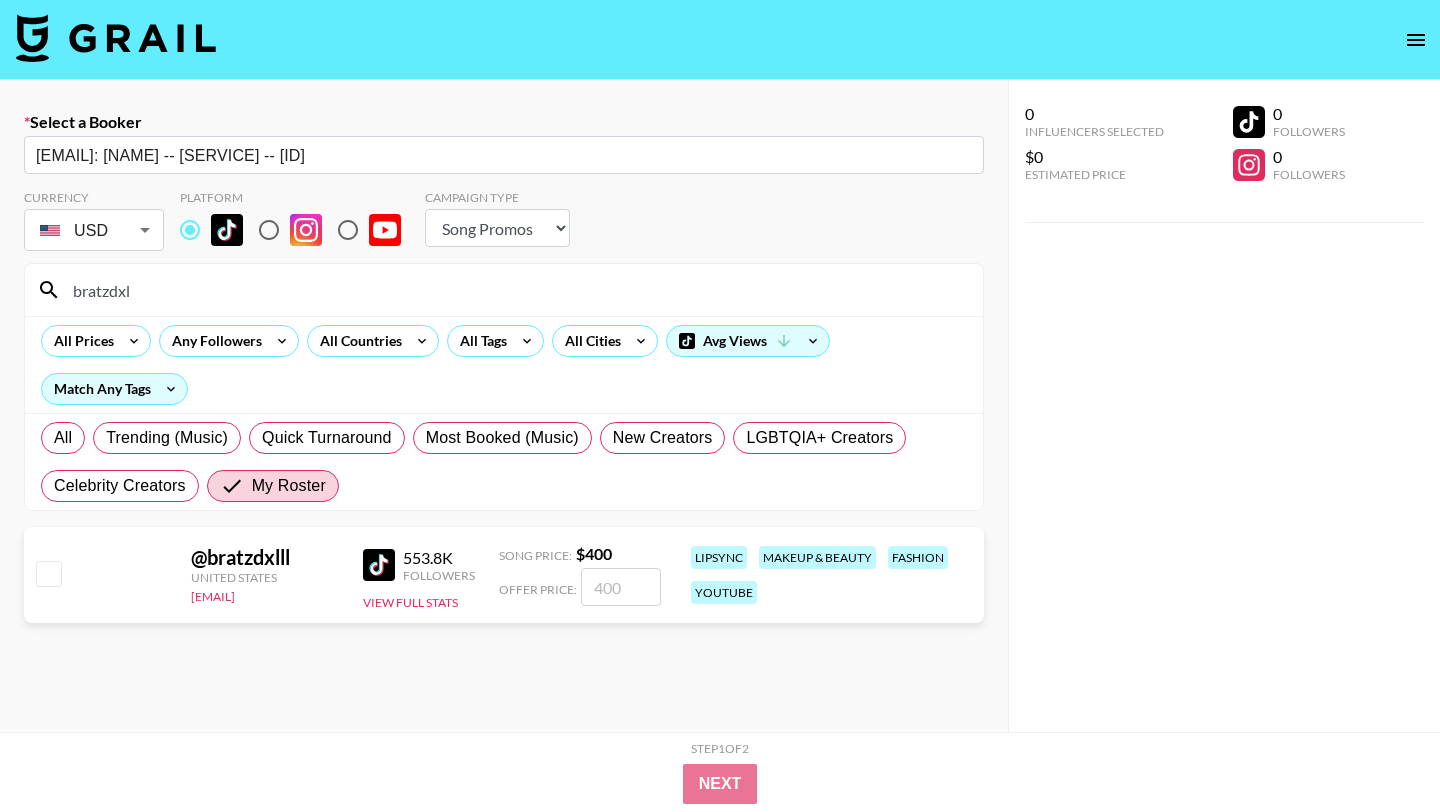 type on "bratzdxl" 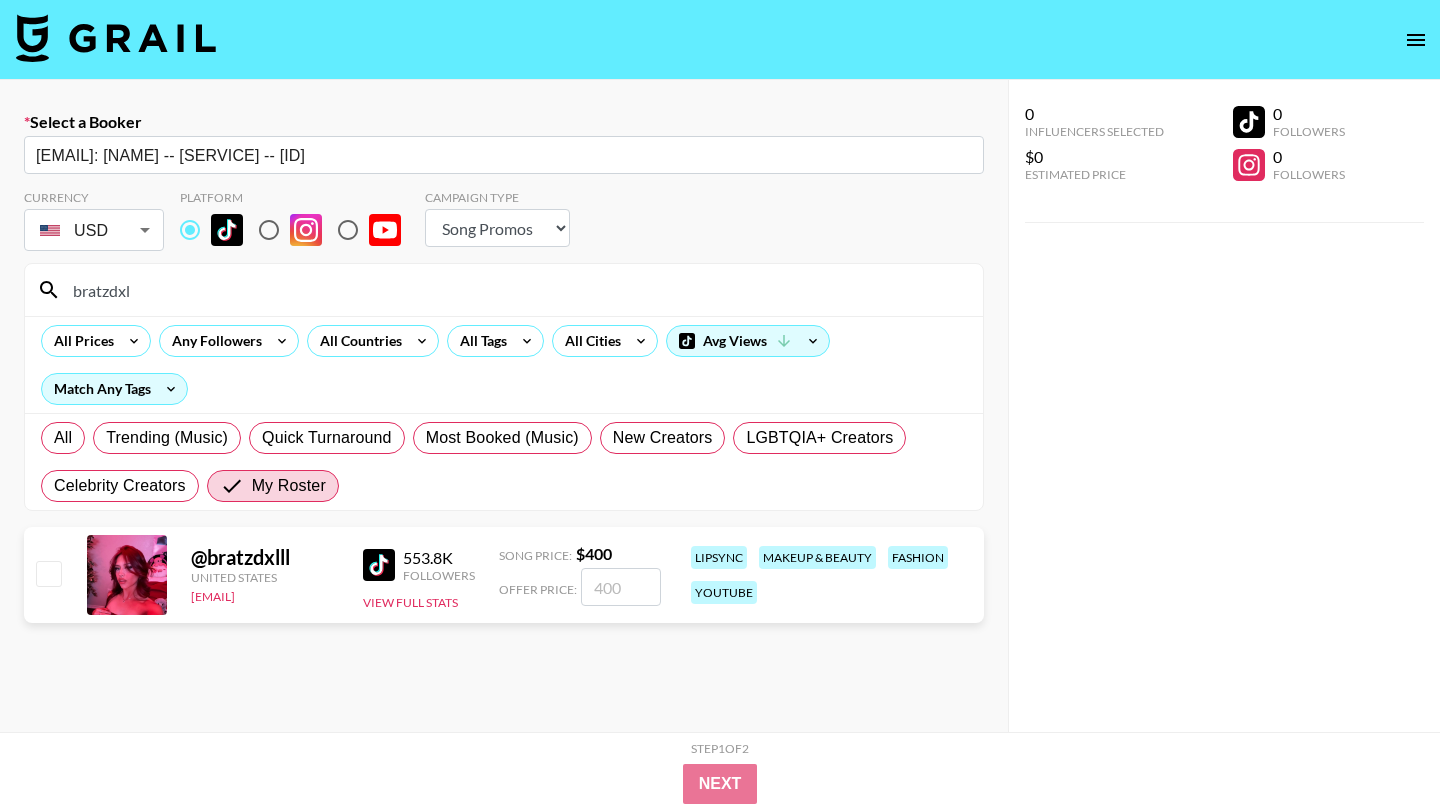 click at bounding box center (621, 587) 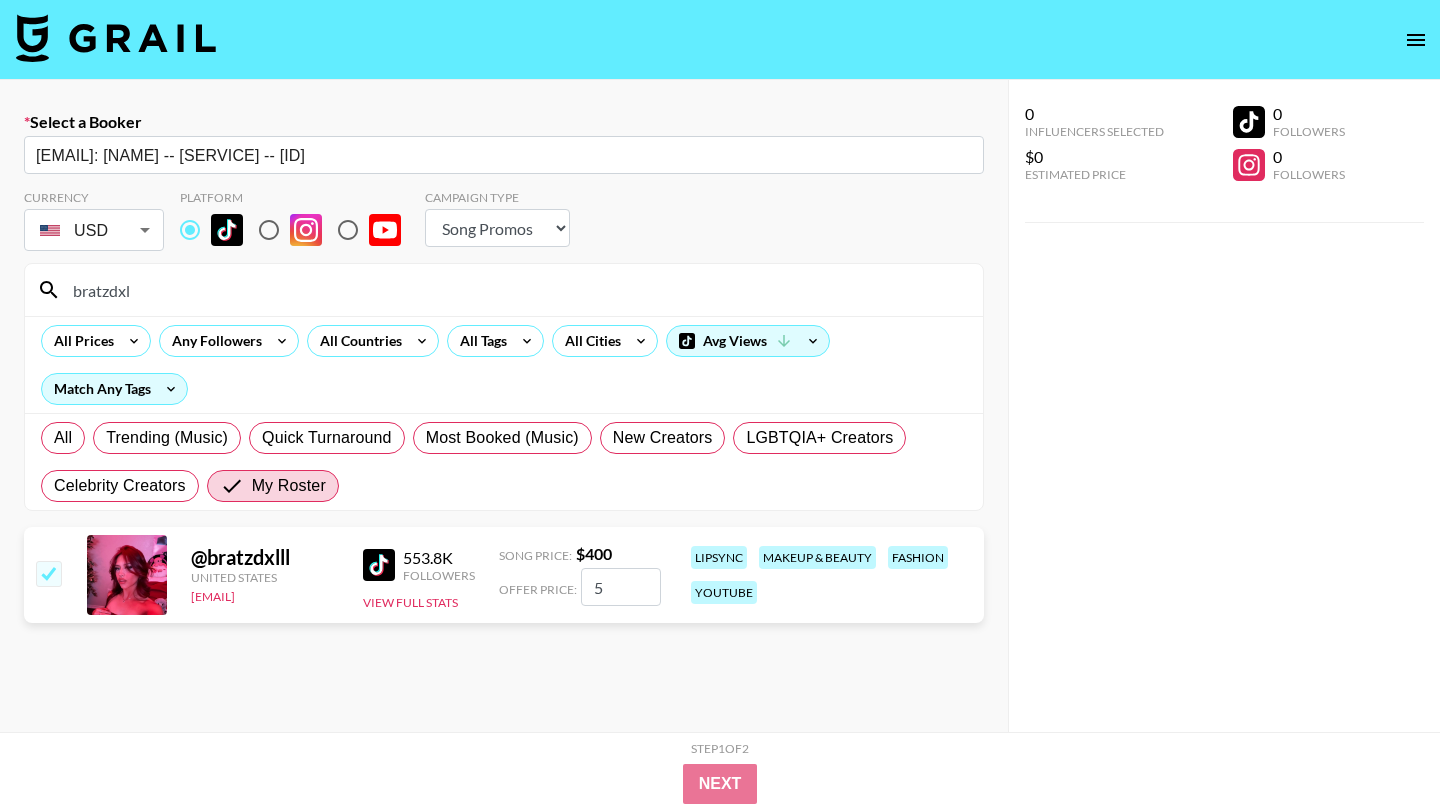 type on "50" 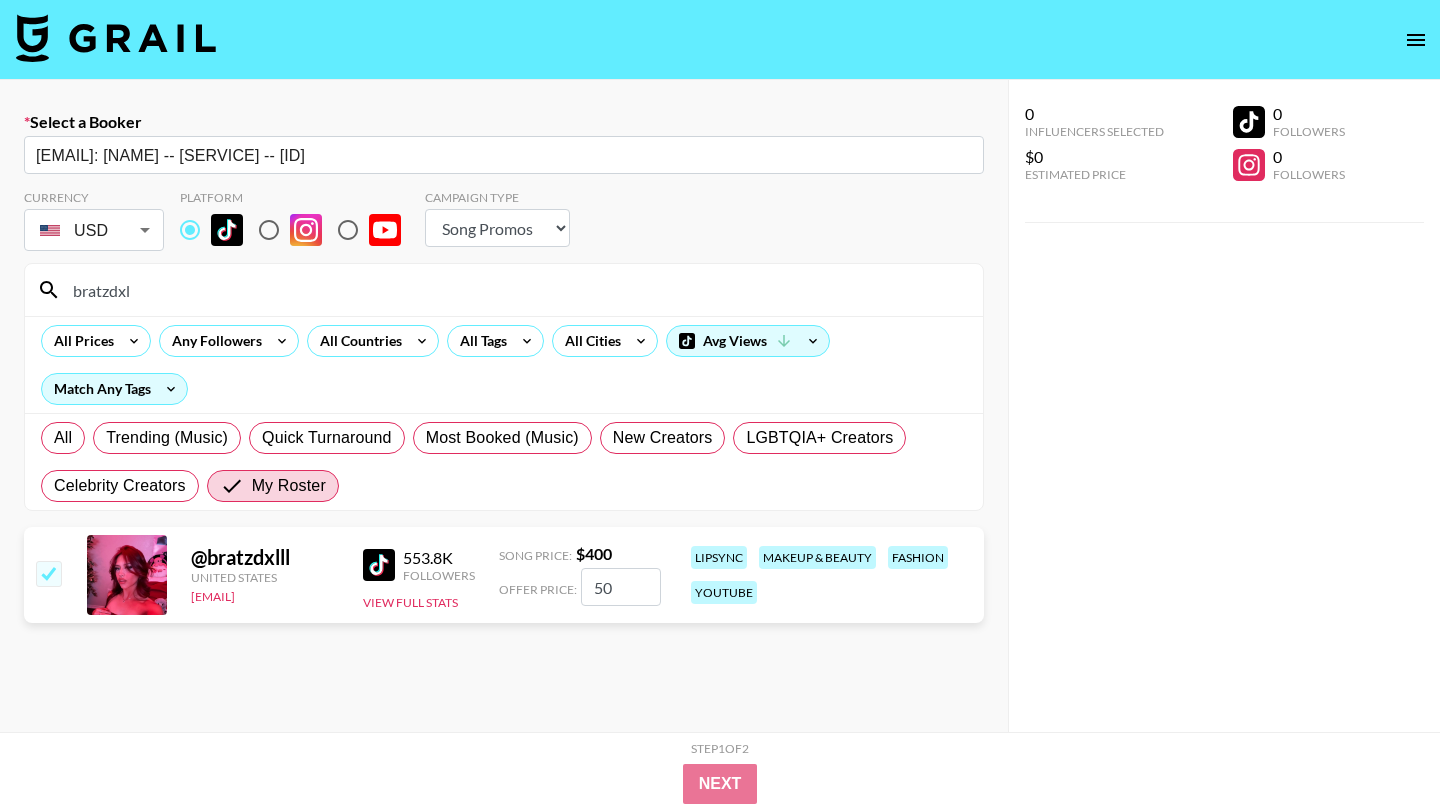 checkbox on "true" 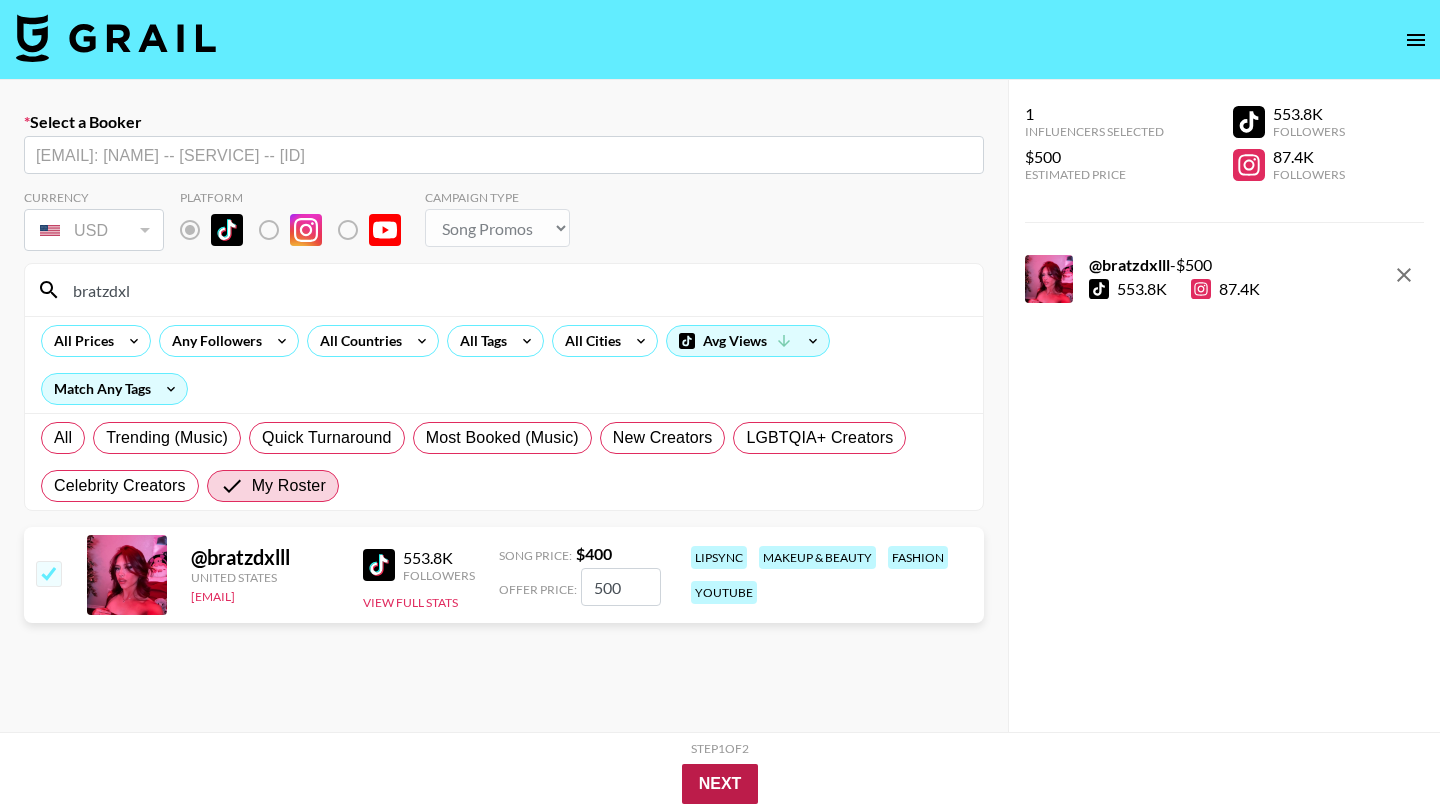 type on "500" 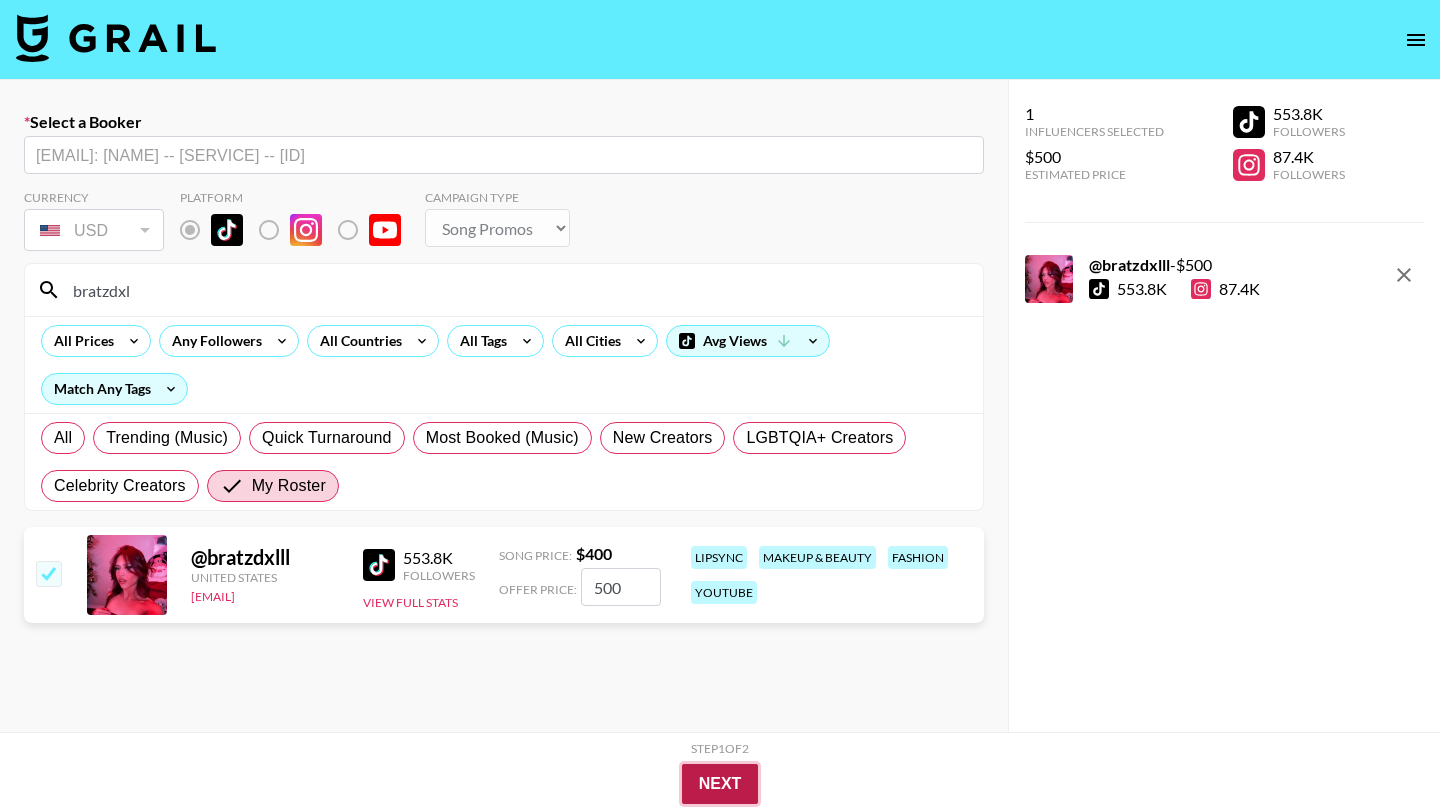 click on "Next" at bounding box center [720, 784] 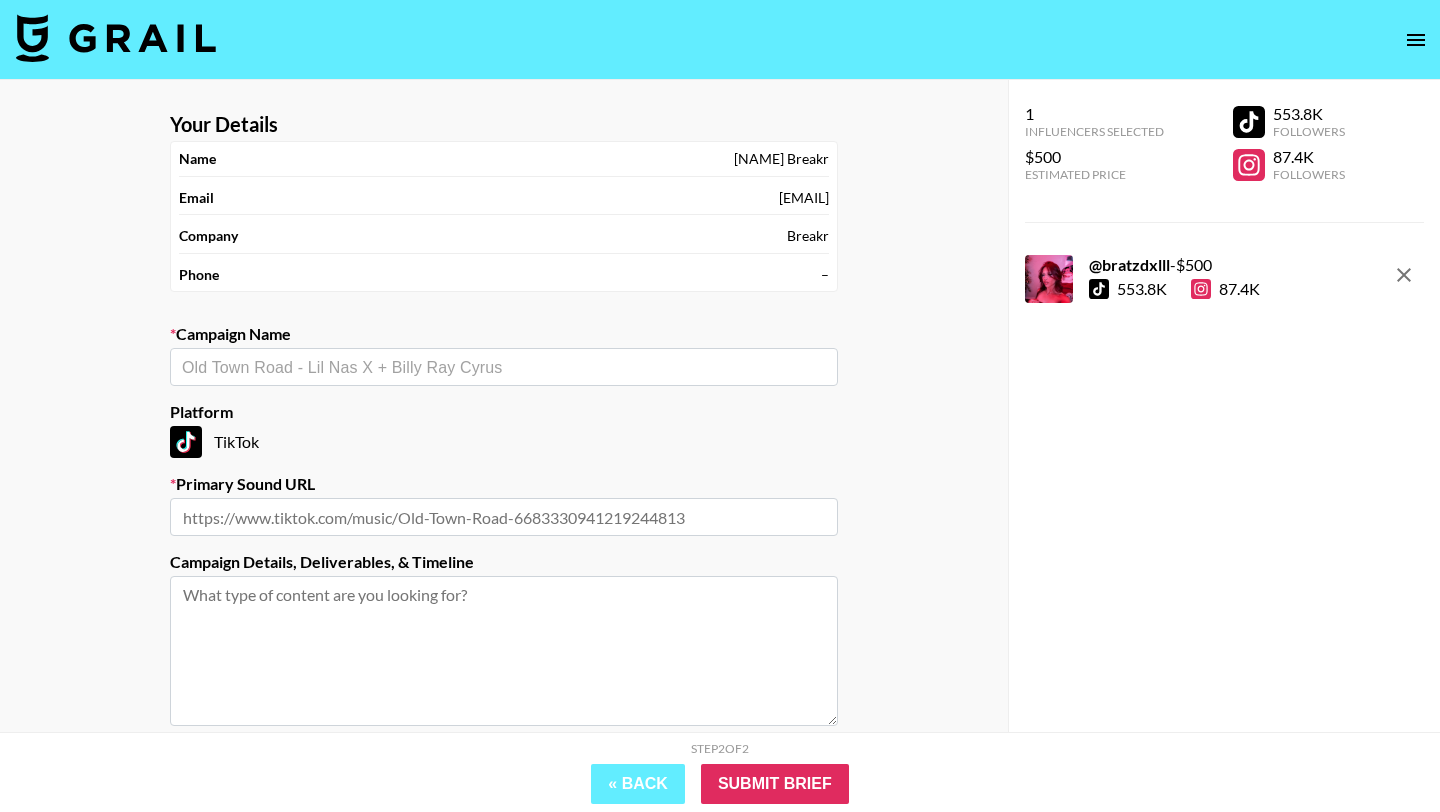 click at bounding box center (504, 367) 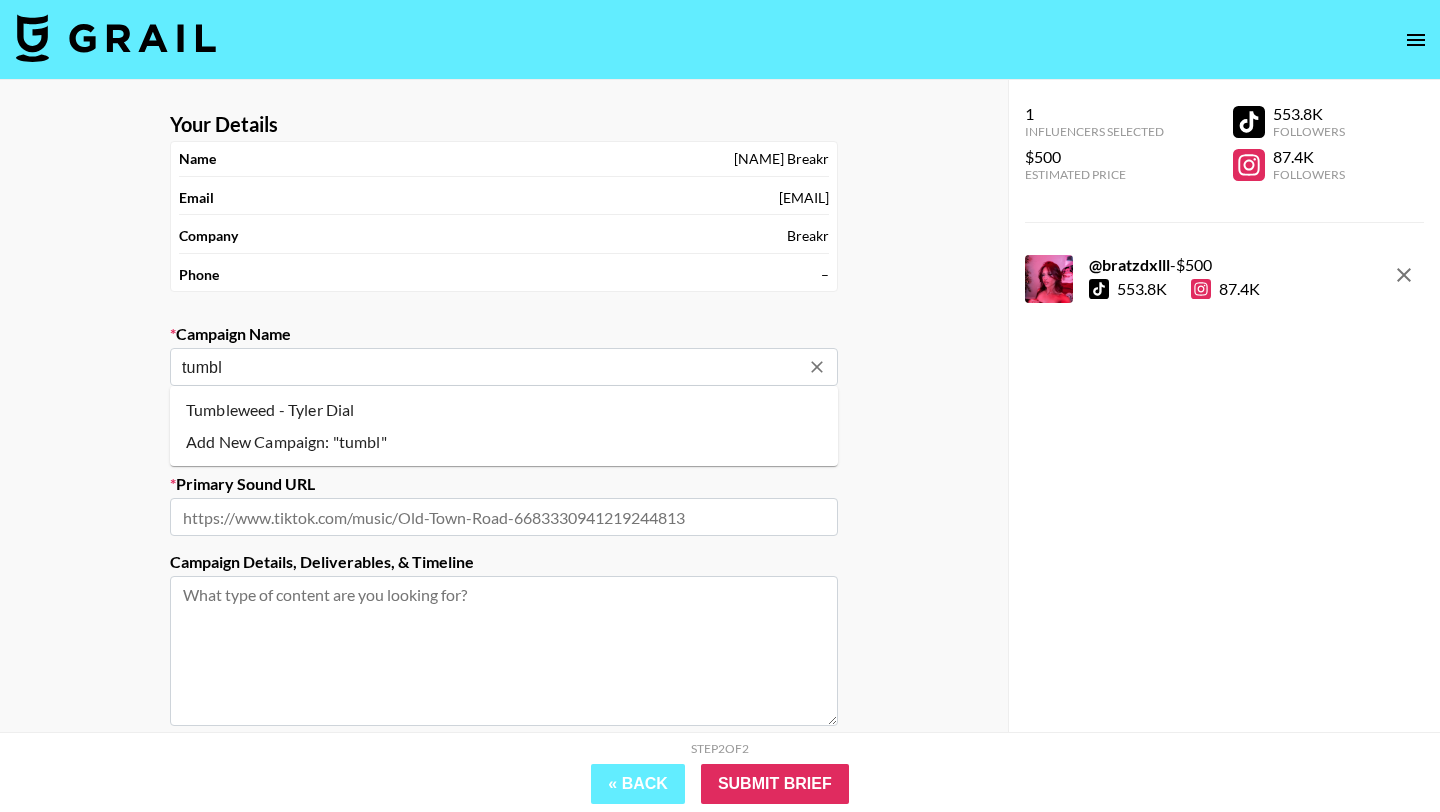 click on "Tumbleweed - Tyler Dial" at bounding box center (504, 410) 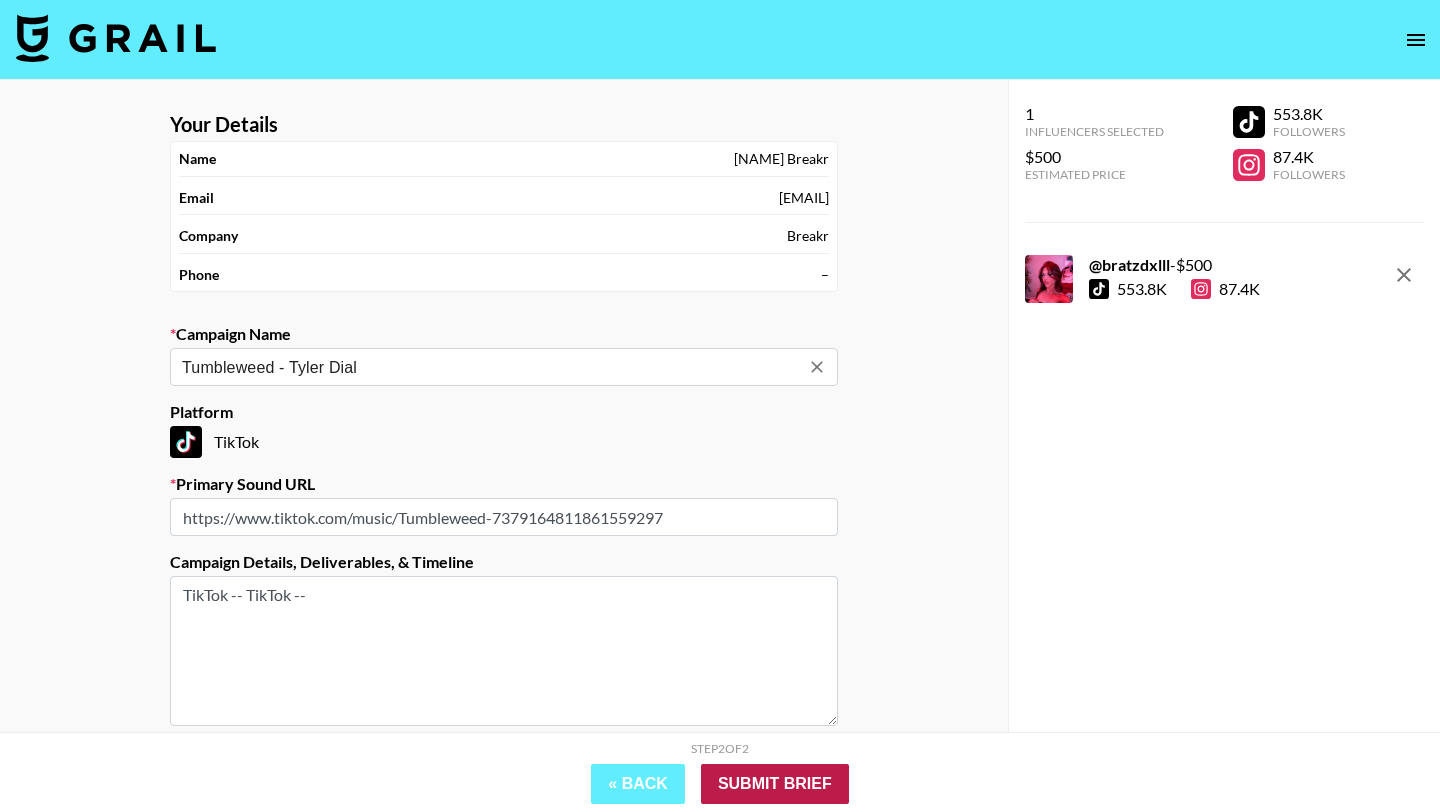 type on "Tumbleweed - Tyler Dial" 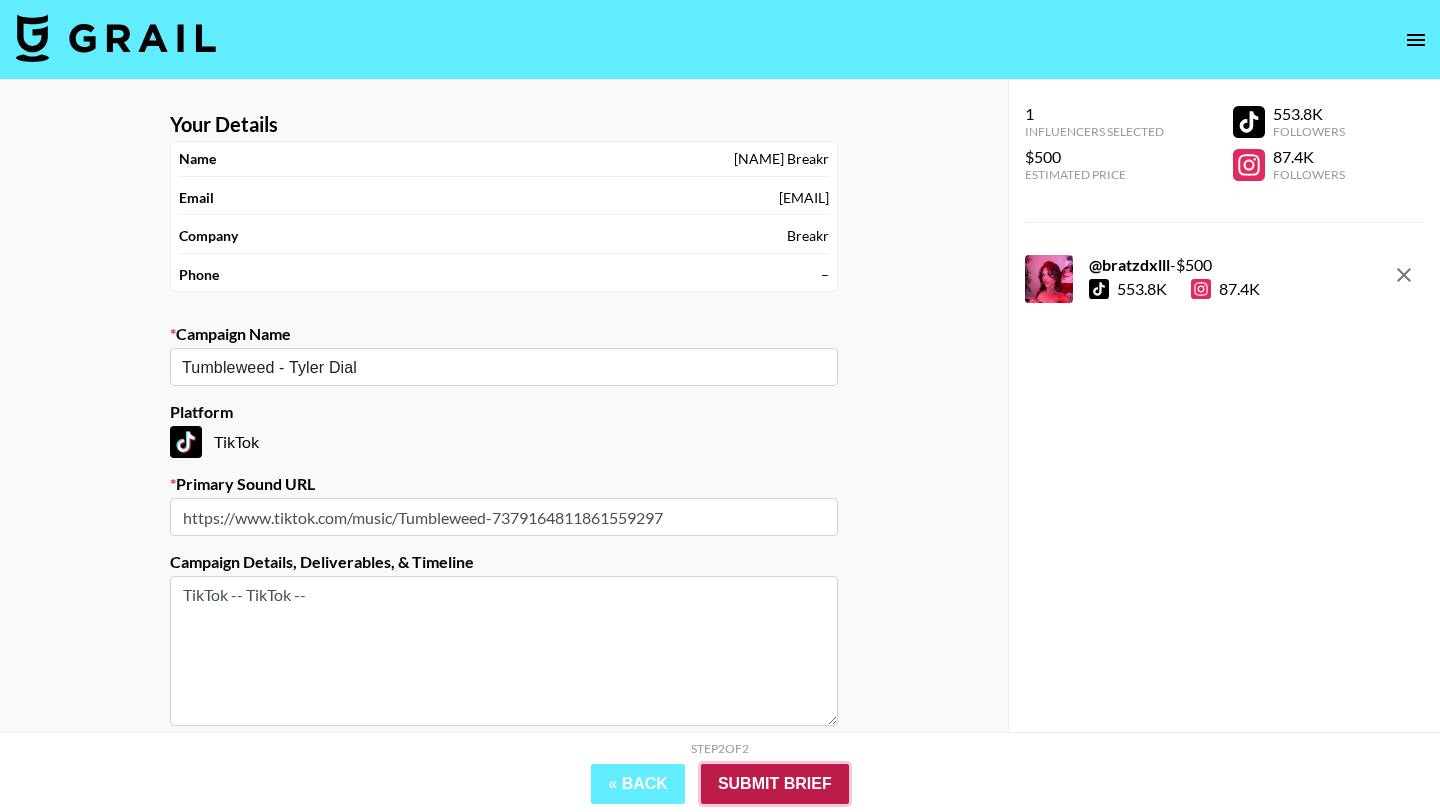 click on "Submit Brief" at bounding box center [775, 784] 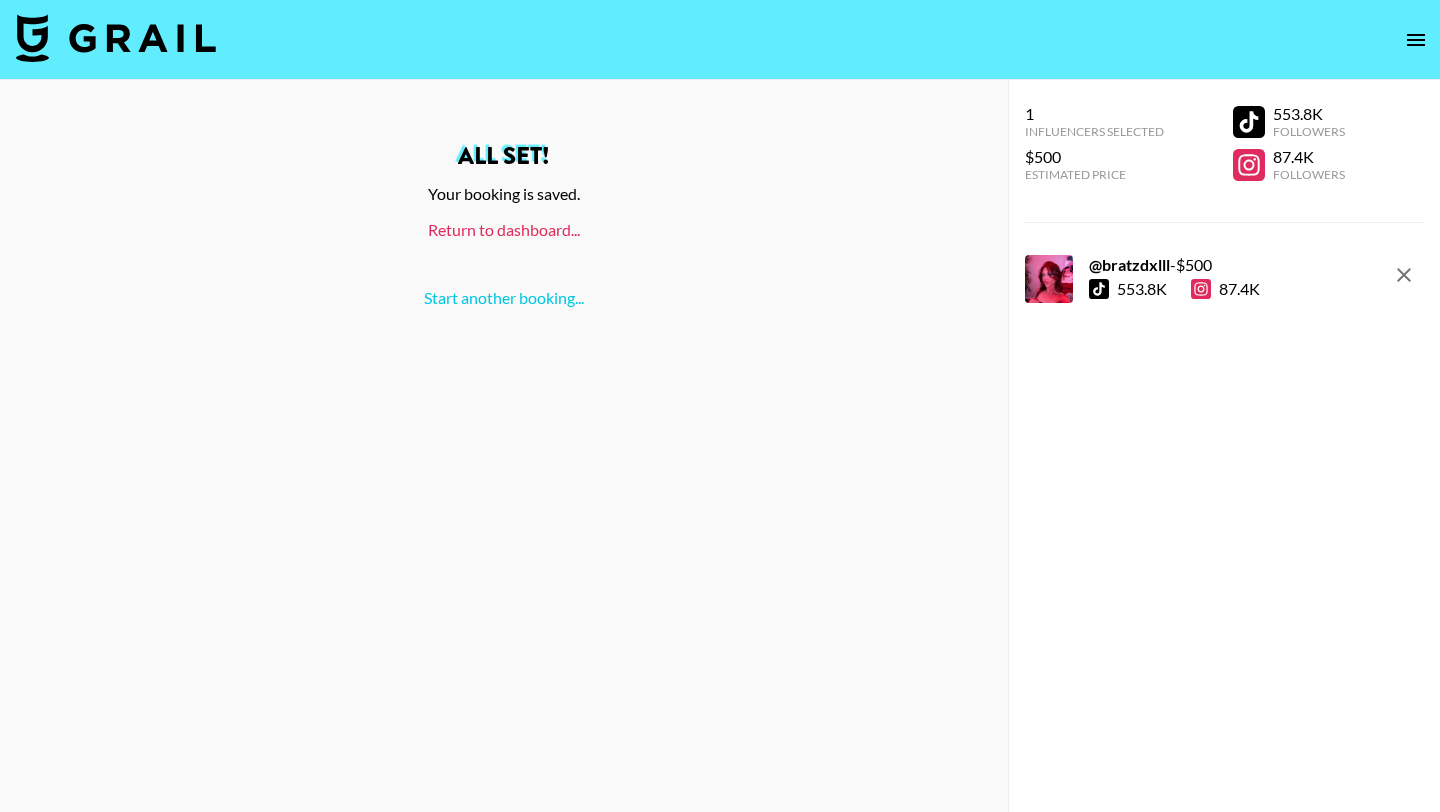 click on "Return to dashboard..." at bounding box center (504, 229) 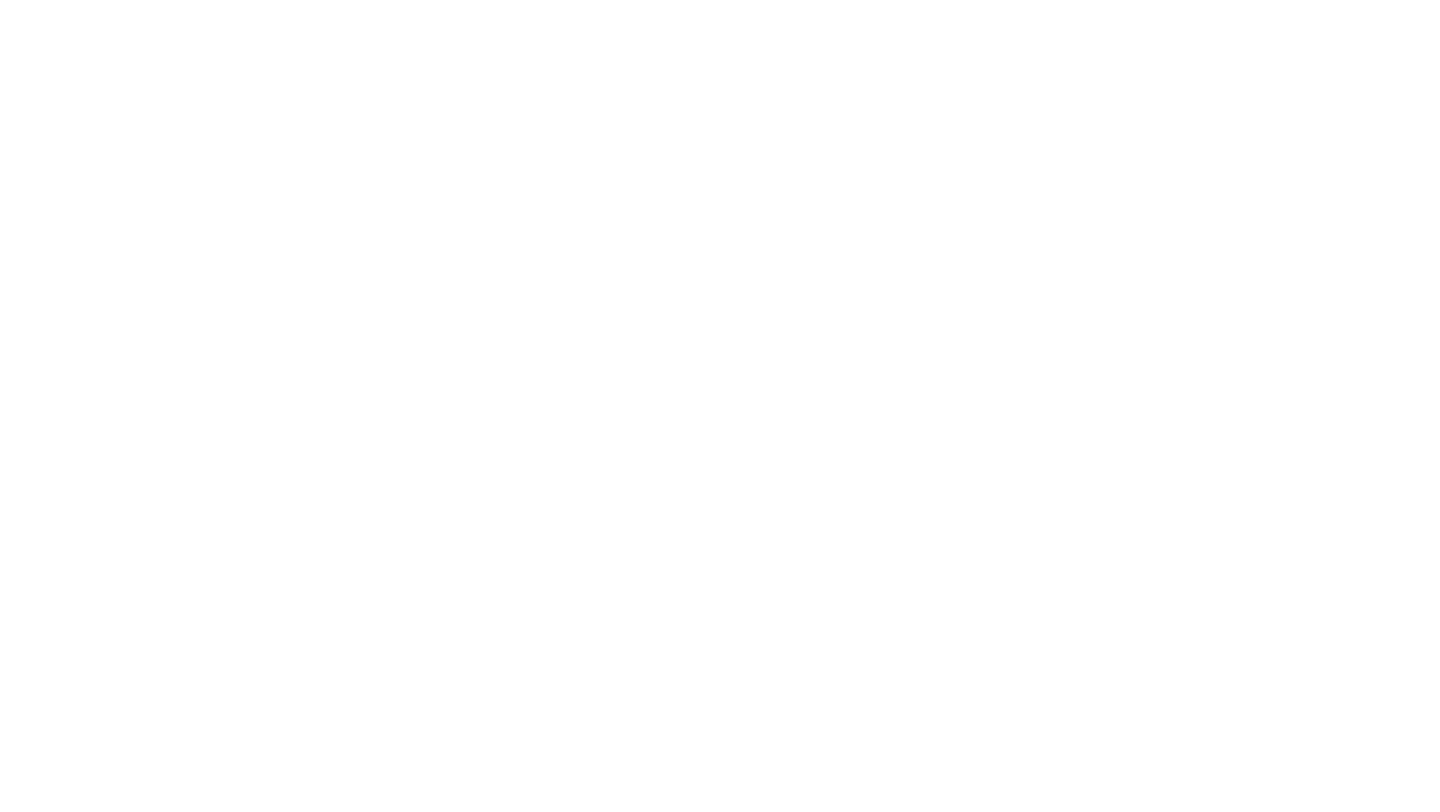 scroll, scrollTop: 0, scrollLeft: 0, axis: both 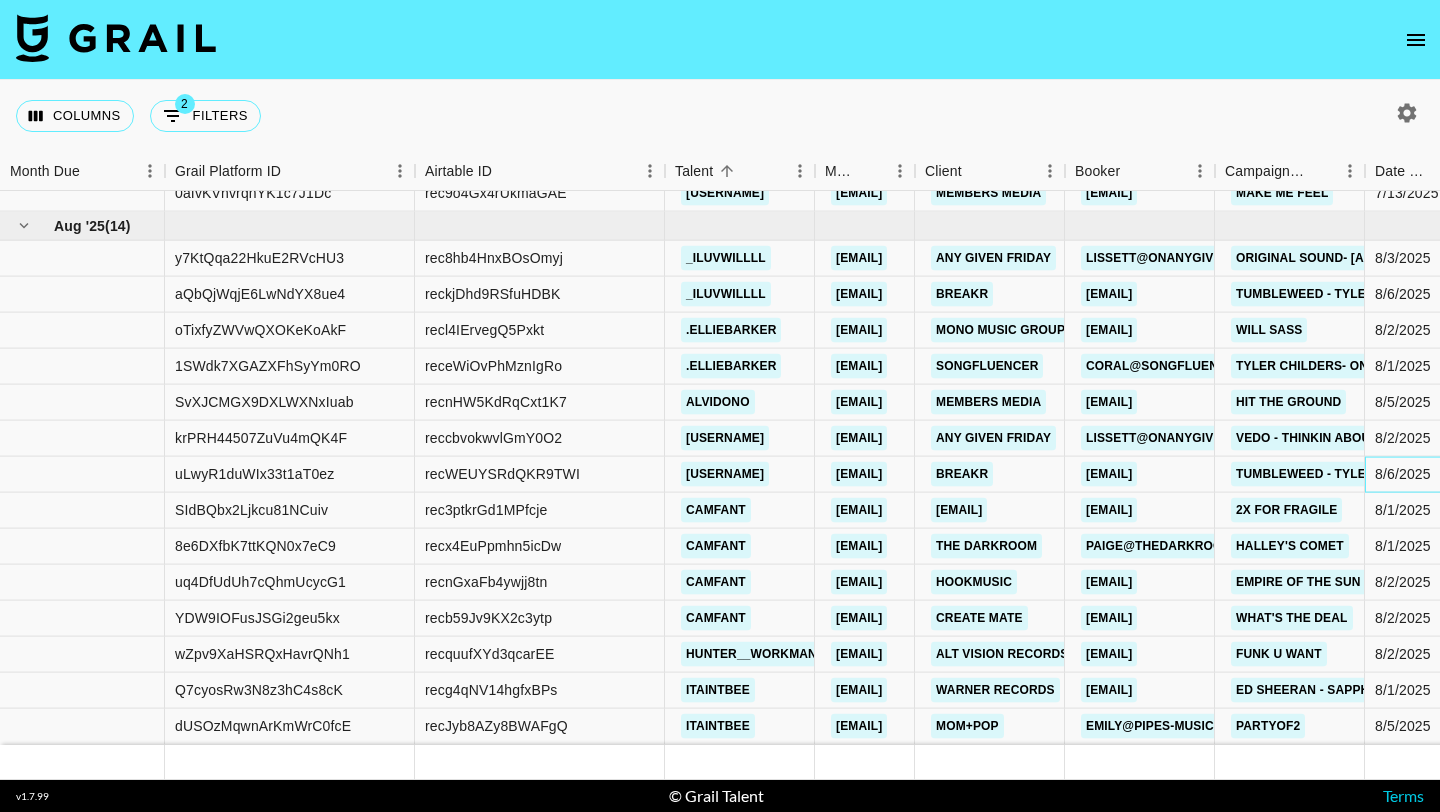 click on "8/6/2025" at bounding box center [1403, 474] 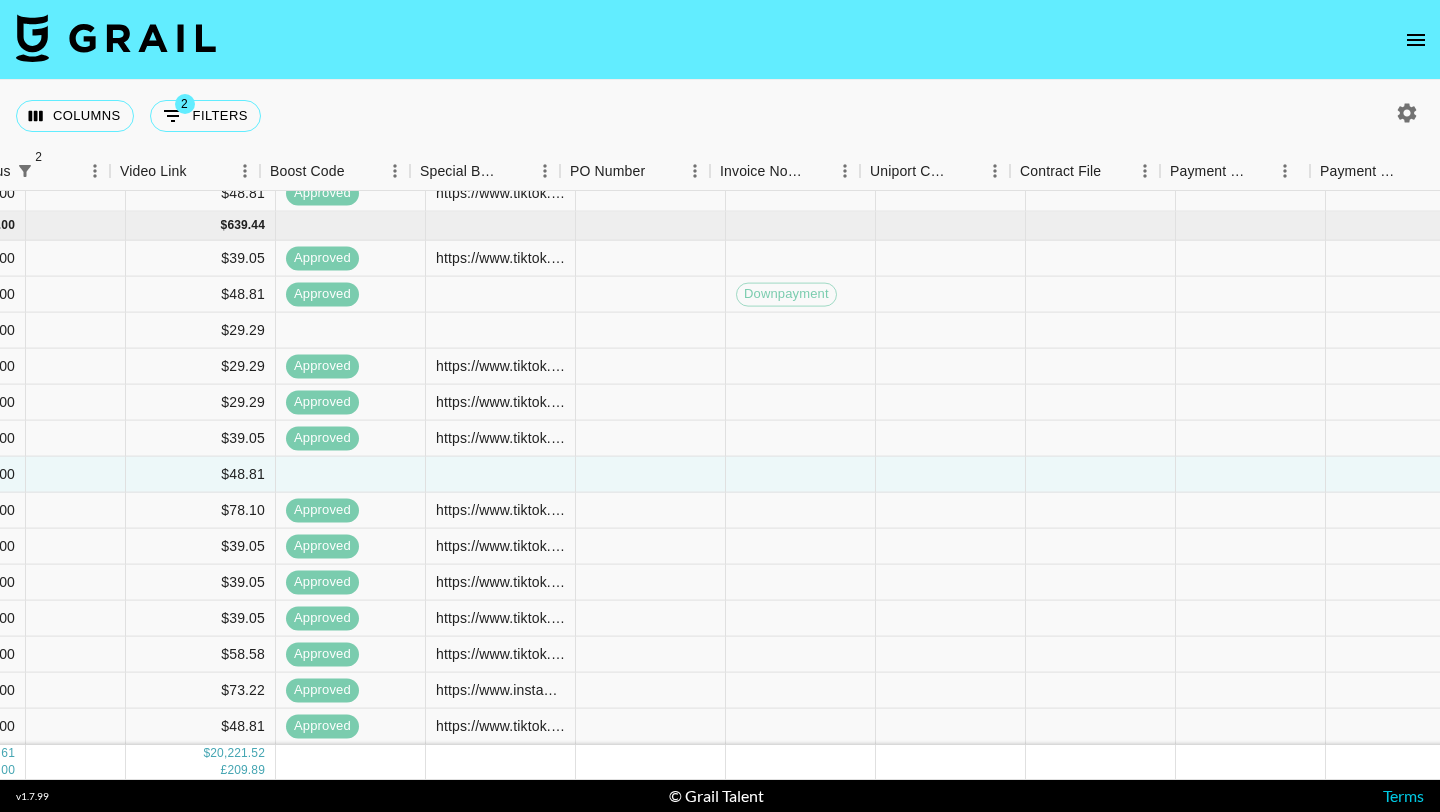 scroll, scrollTop: 14227, scrollLeft: 2155, axis: both 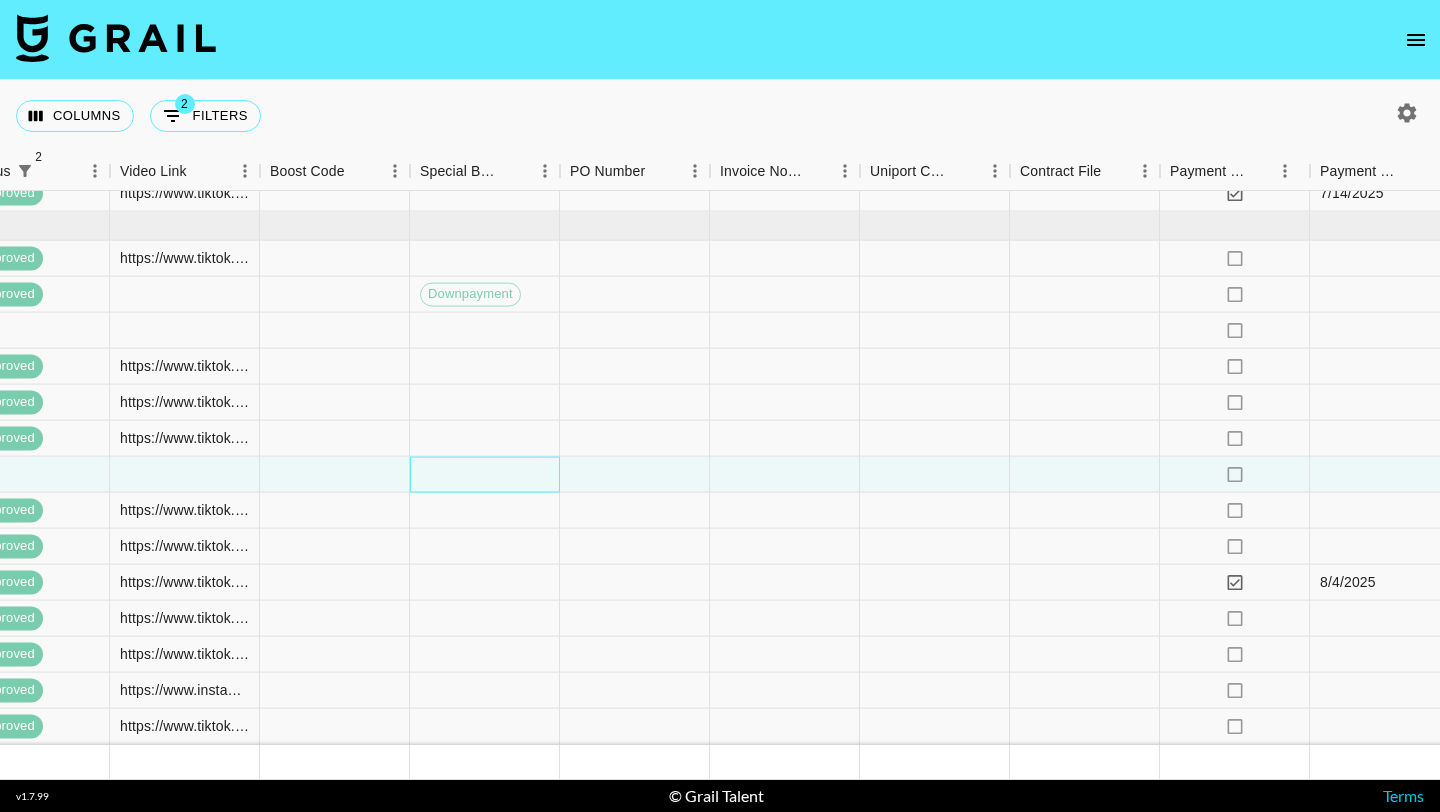 click at bounding box center [485, 475] 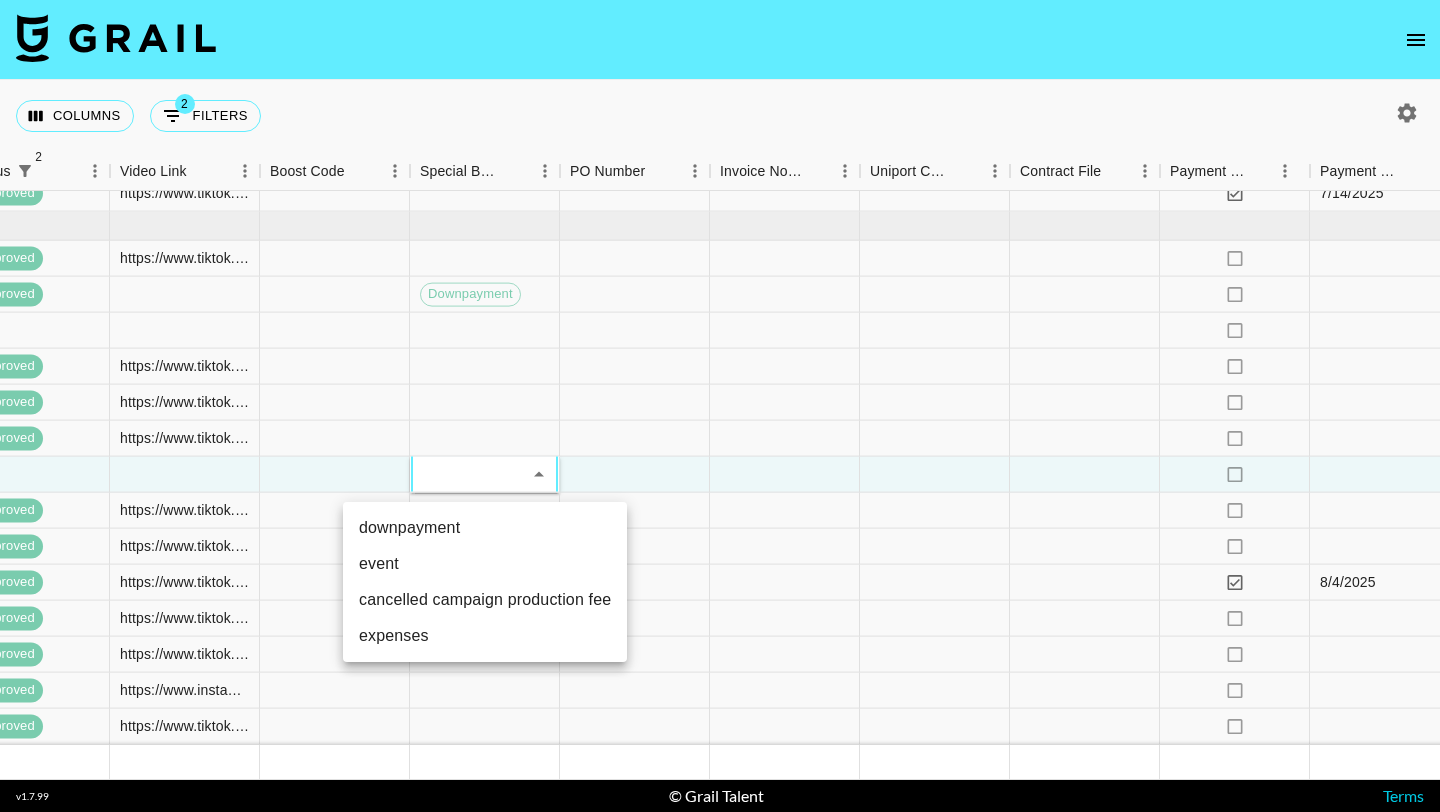 click on "downpayment" at bounding box center (485, 528) 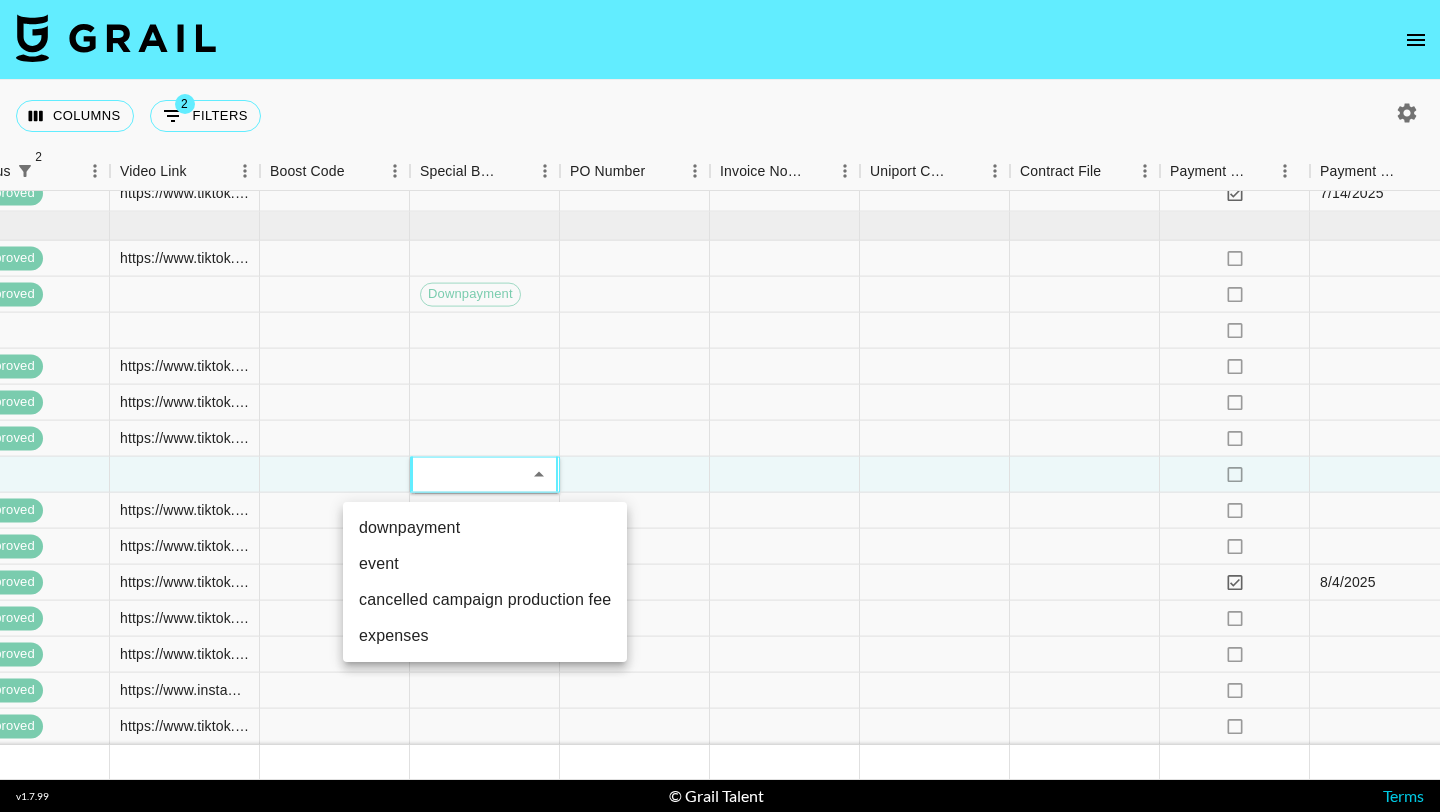 type on "downpayment" 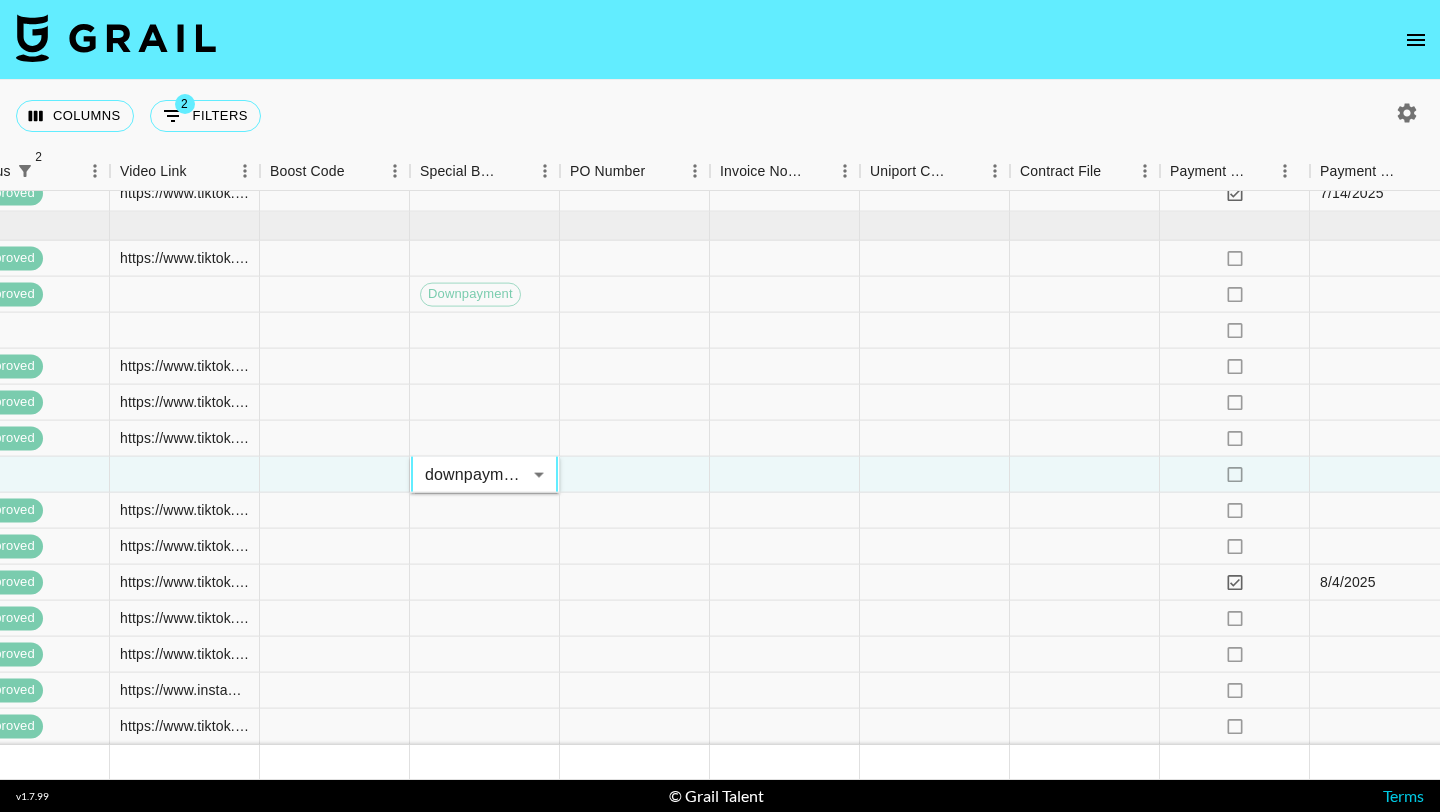 click on "downpayment event cancelled campaign production fee expenses" at bounding box center (720, 406) 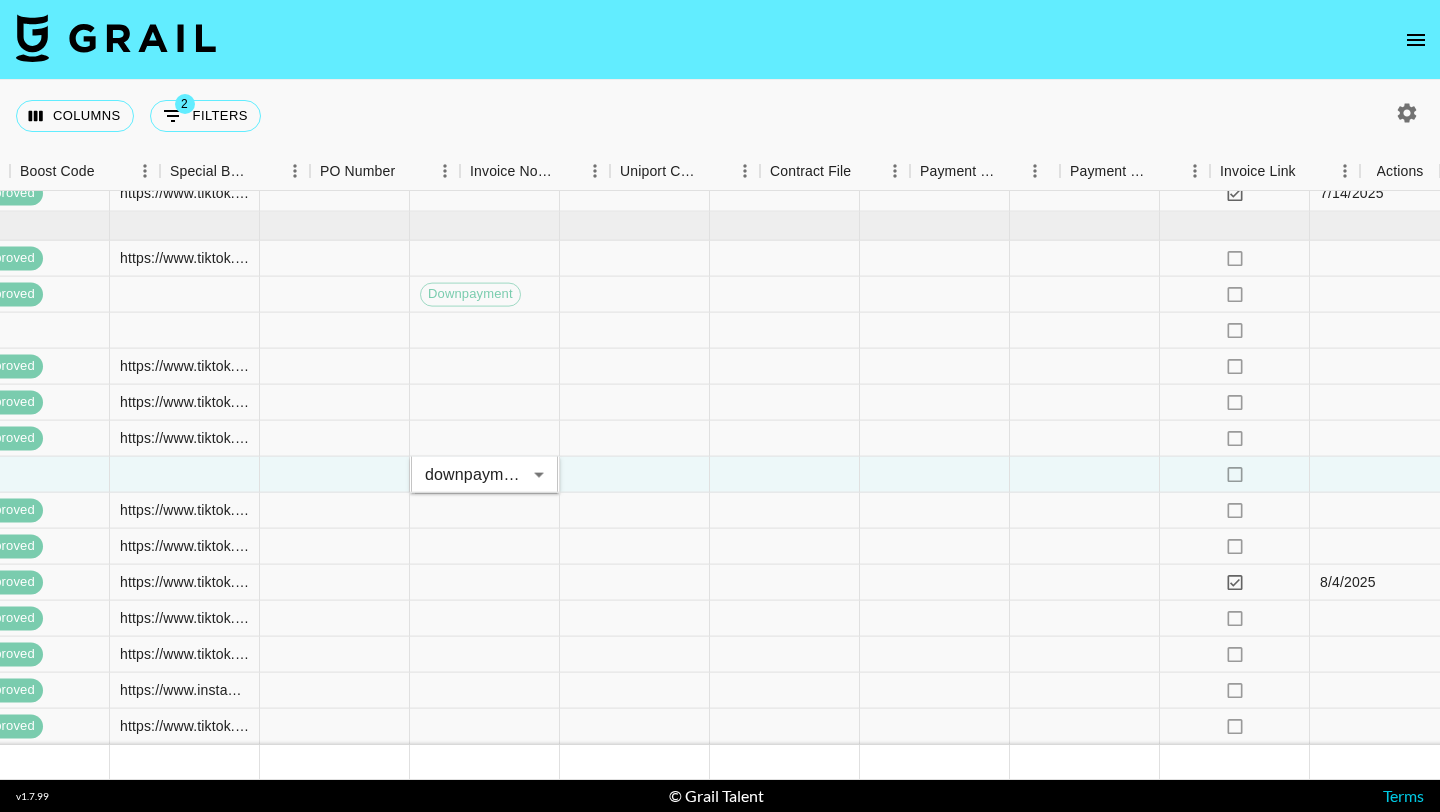 scroll, scrollTop: 14227, scrollLeft: 2405, axis: both 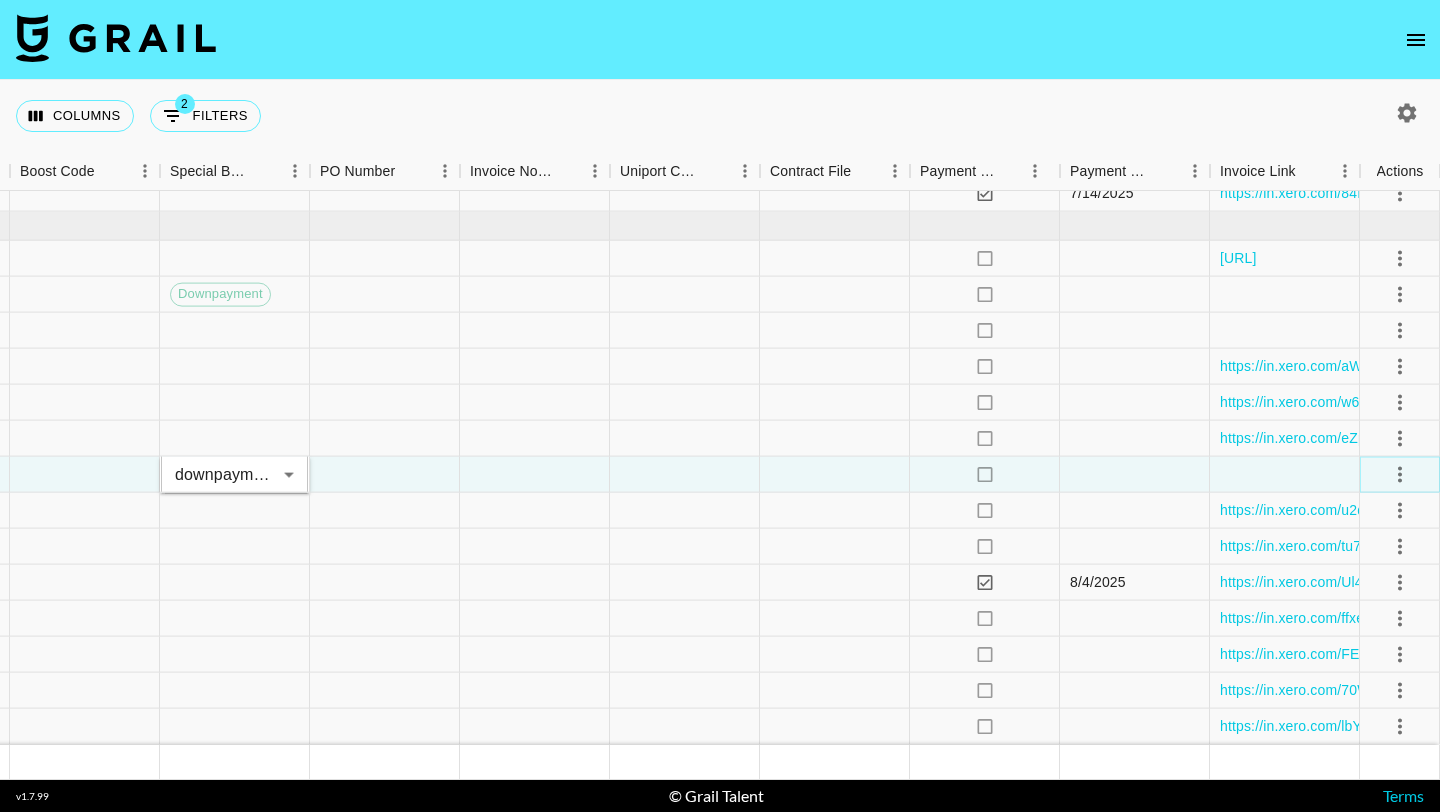 click 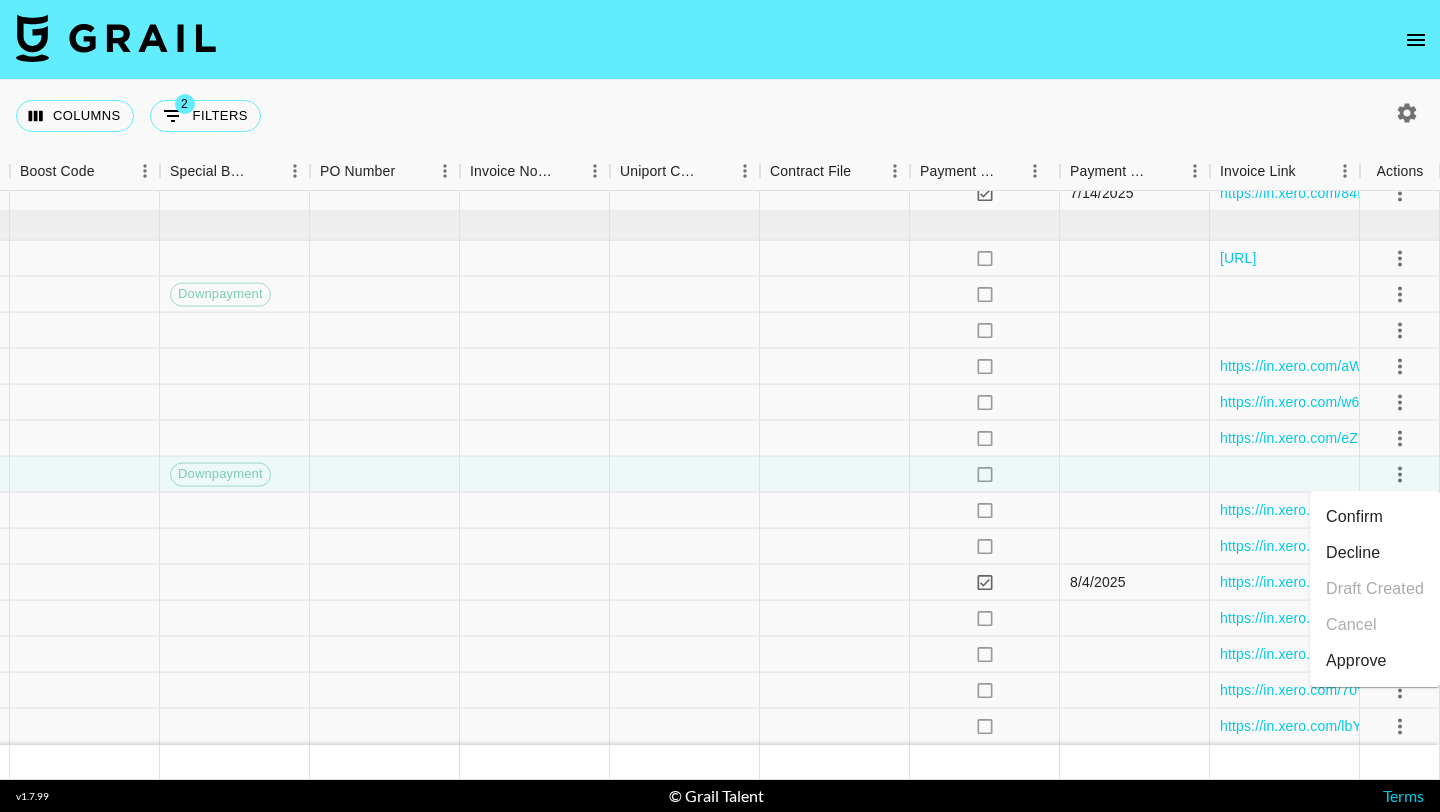 click on "Approve" at bounding box center [1375, 661] 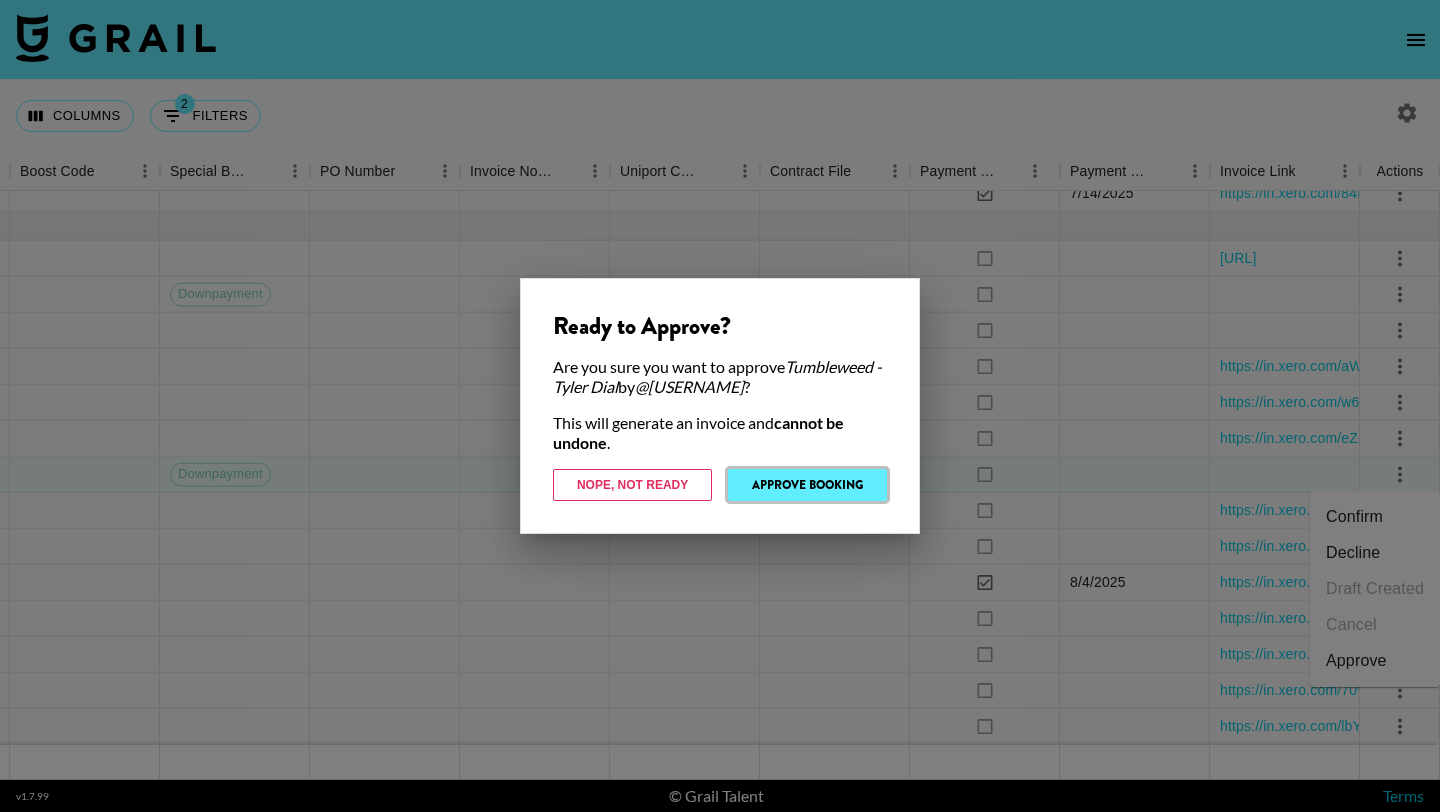 click on "Approve Booking" at bounding box center (807, 485) 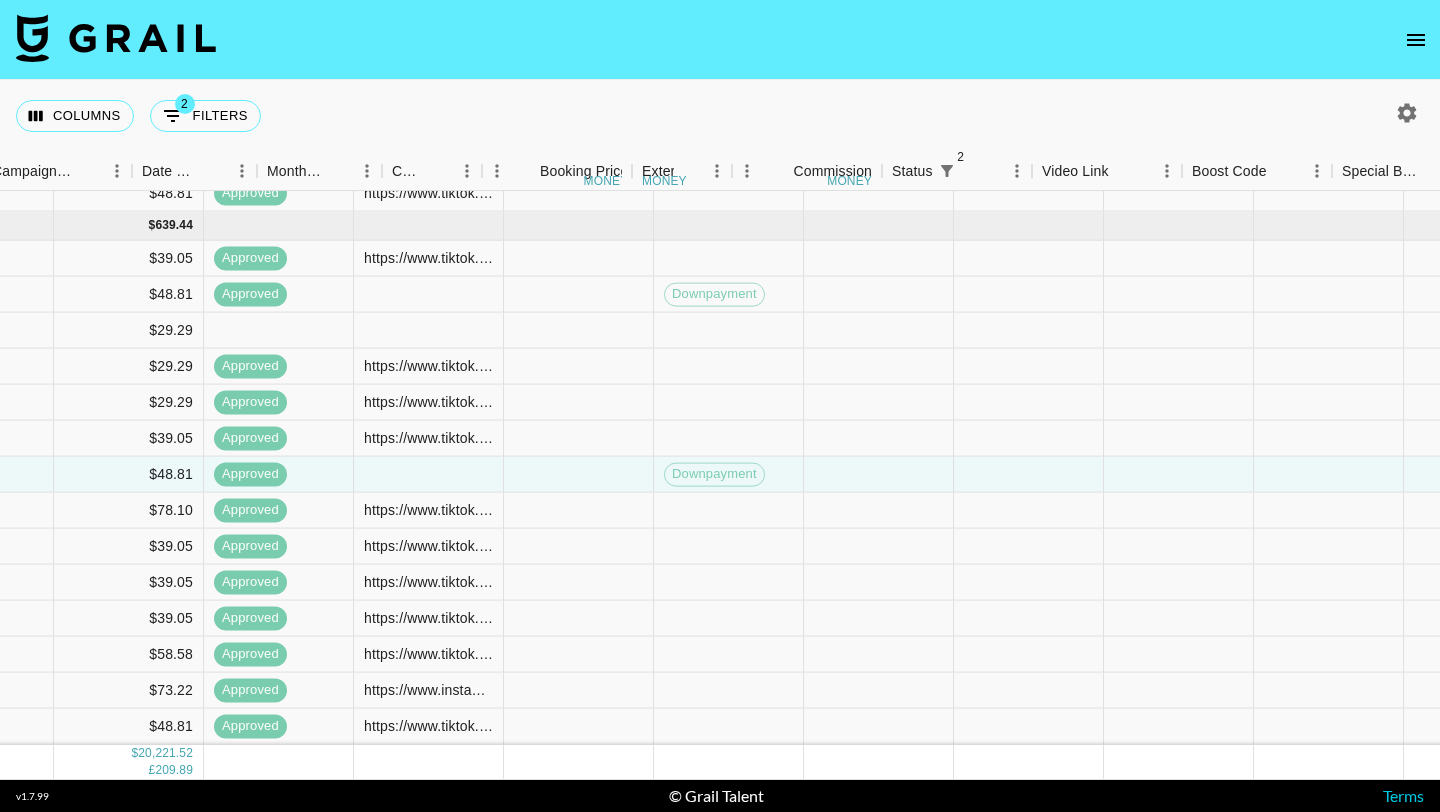 scroll, scrollTop: 14227, scrollLeft: 1139, axis: both 